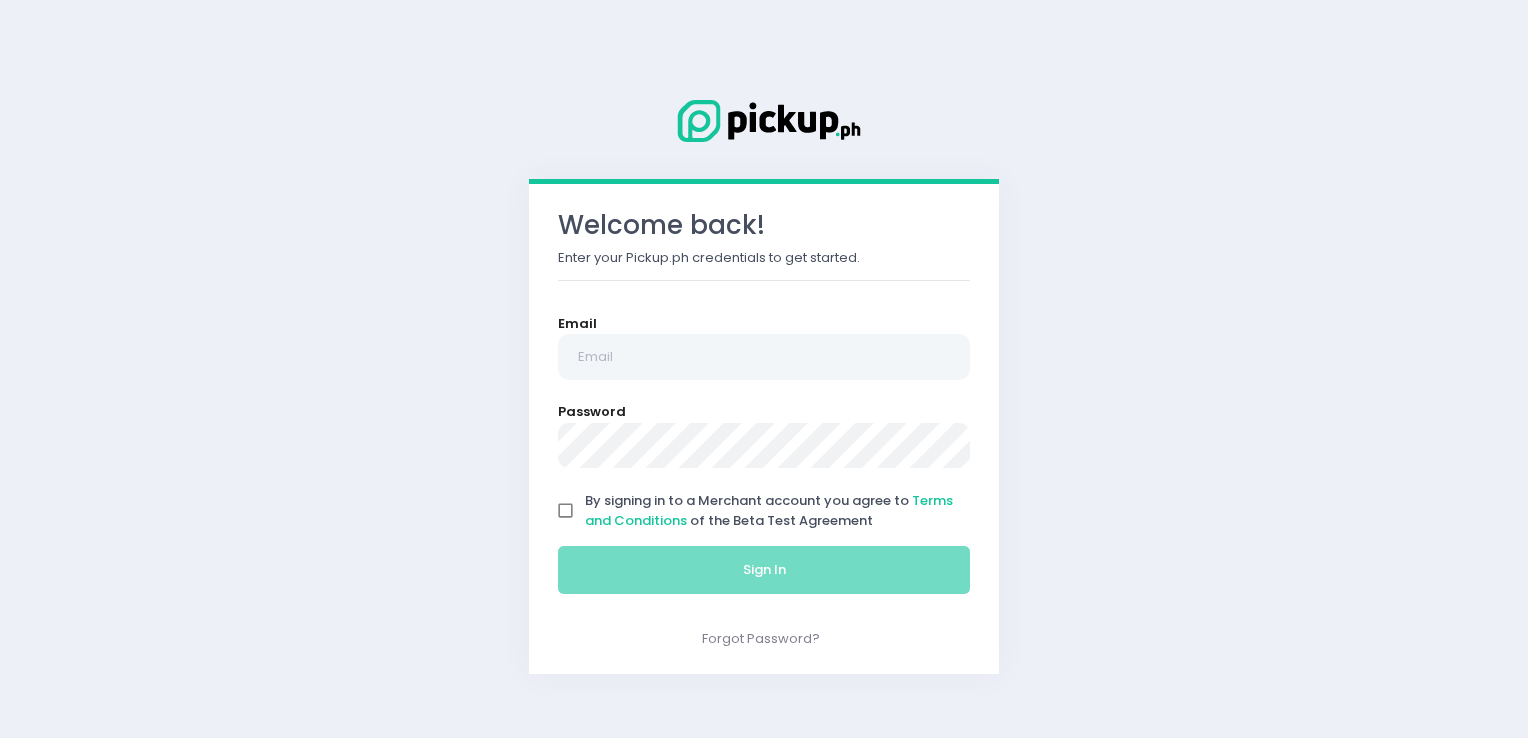 scroll, scrollTop: 0, scrollLeft: 0, axis: both 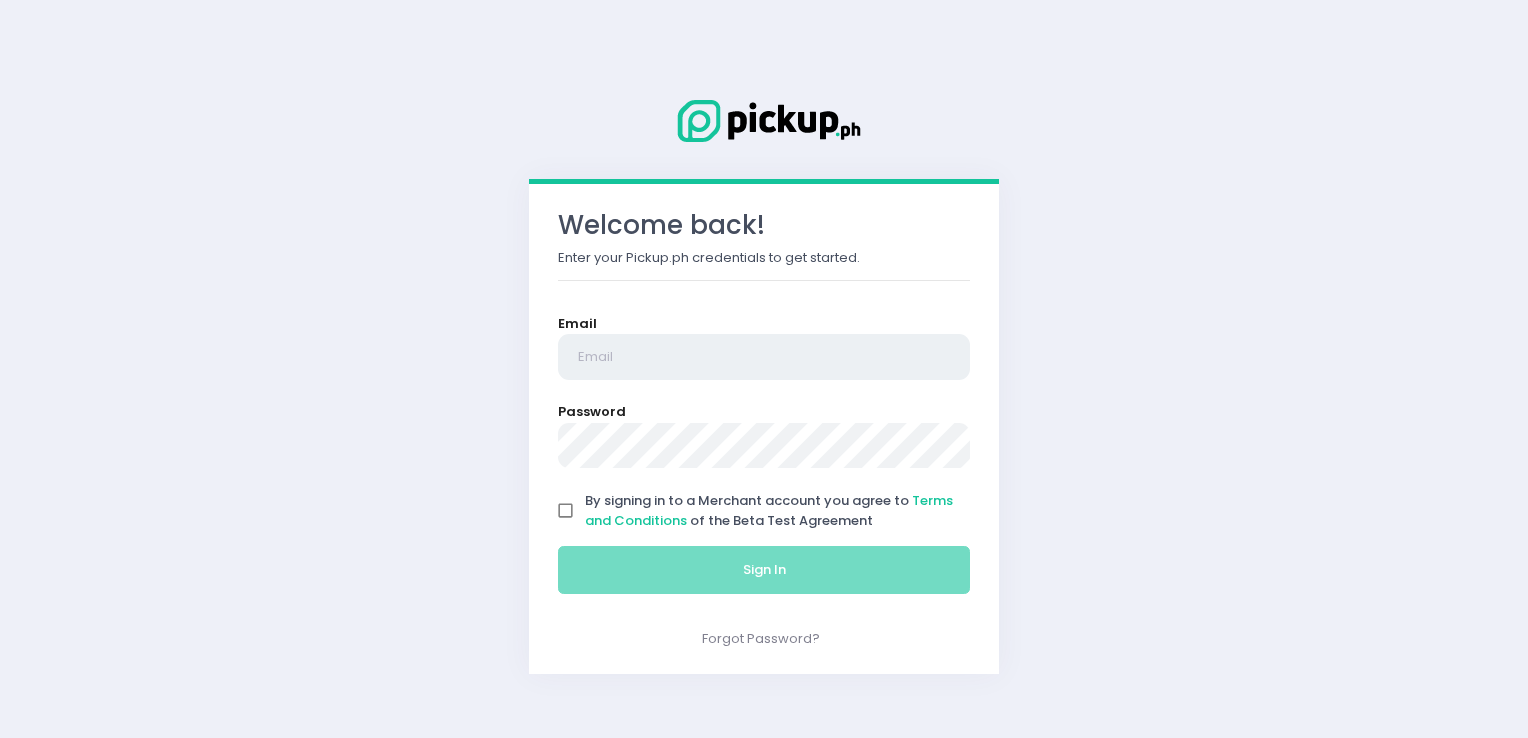 click at bounding box center (764, 357) 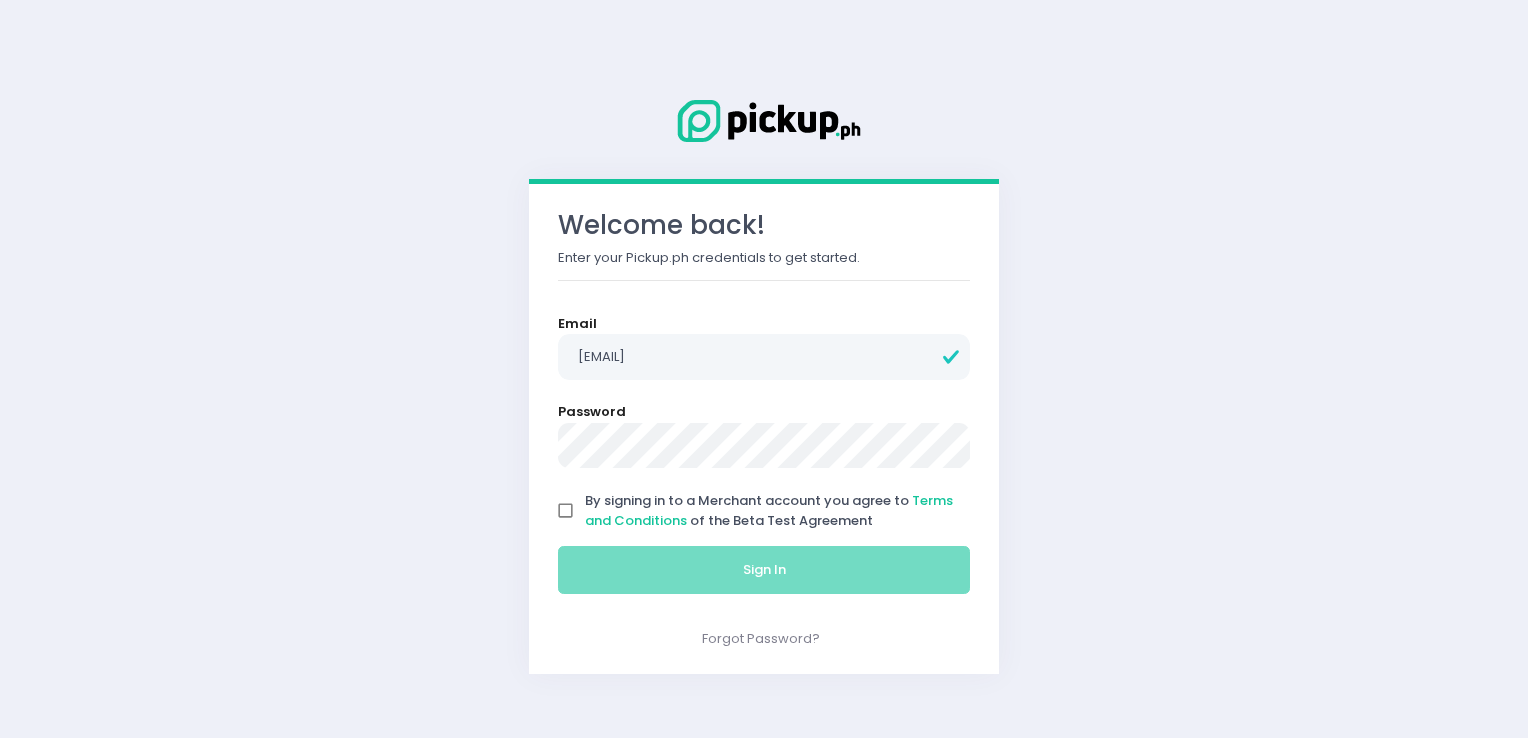click on "By signing in to a Merchant account you agree to   Terms and Conditions   of the Beta Test Agreement" at bounding box center [566, 511] 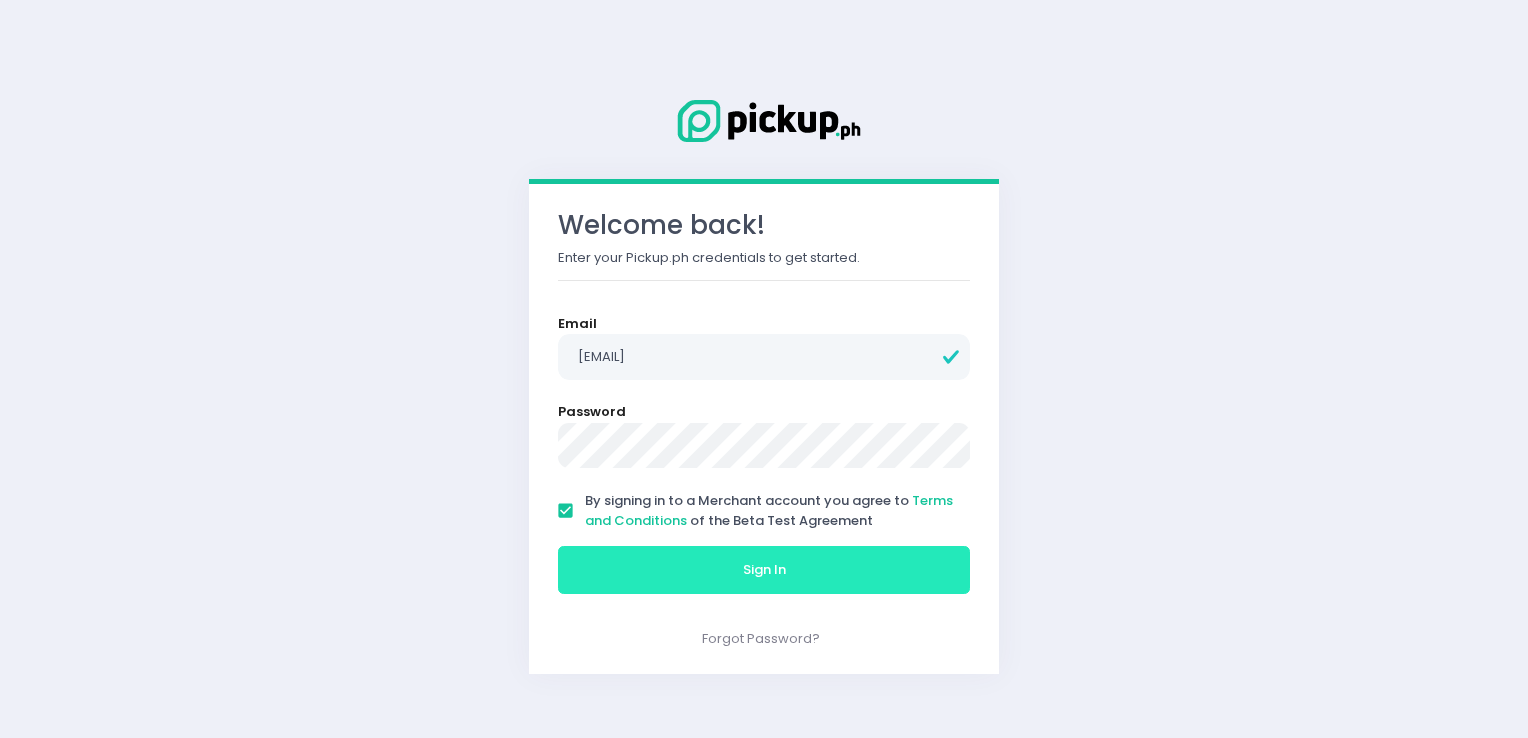 click on "Sign In" at bounding box center [764, 570] 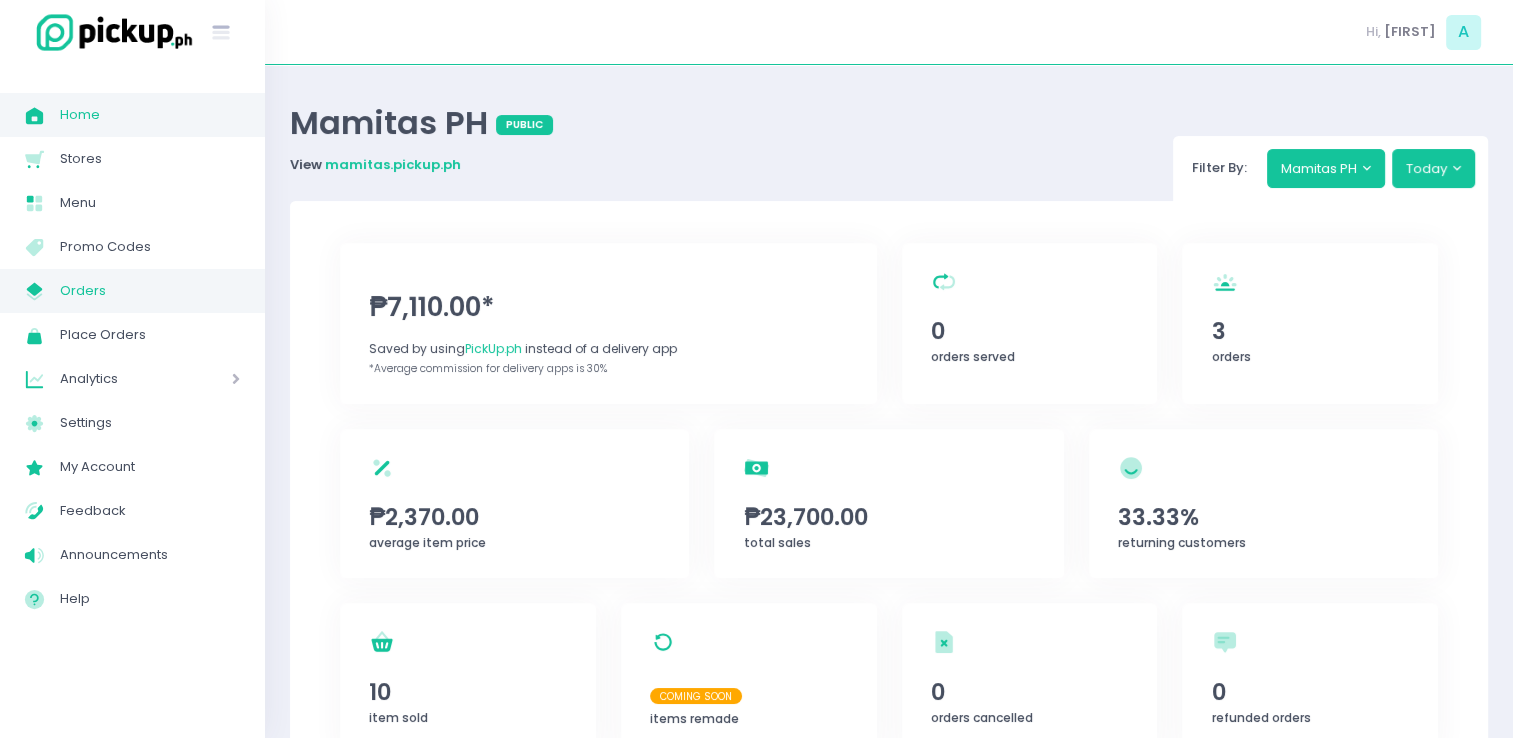 click on "My Store Created with Sketch." at bounding box center (42, 291) 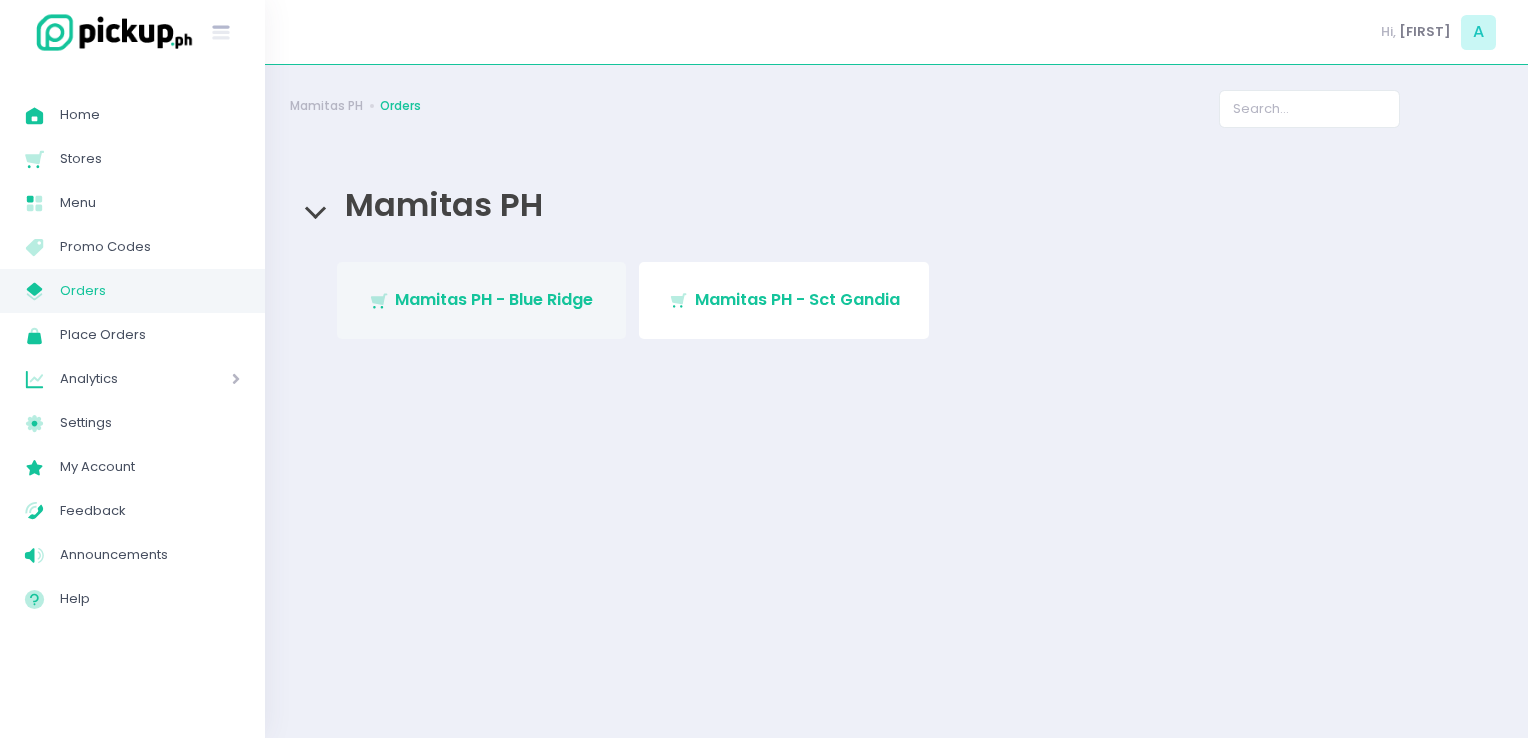 click on "Stockholm-icons / Shopping / Cart1 Created with Sketch. Mamitas PH - Blue Ridge" at bounding box center (482, 300) 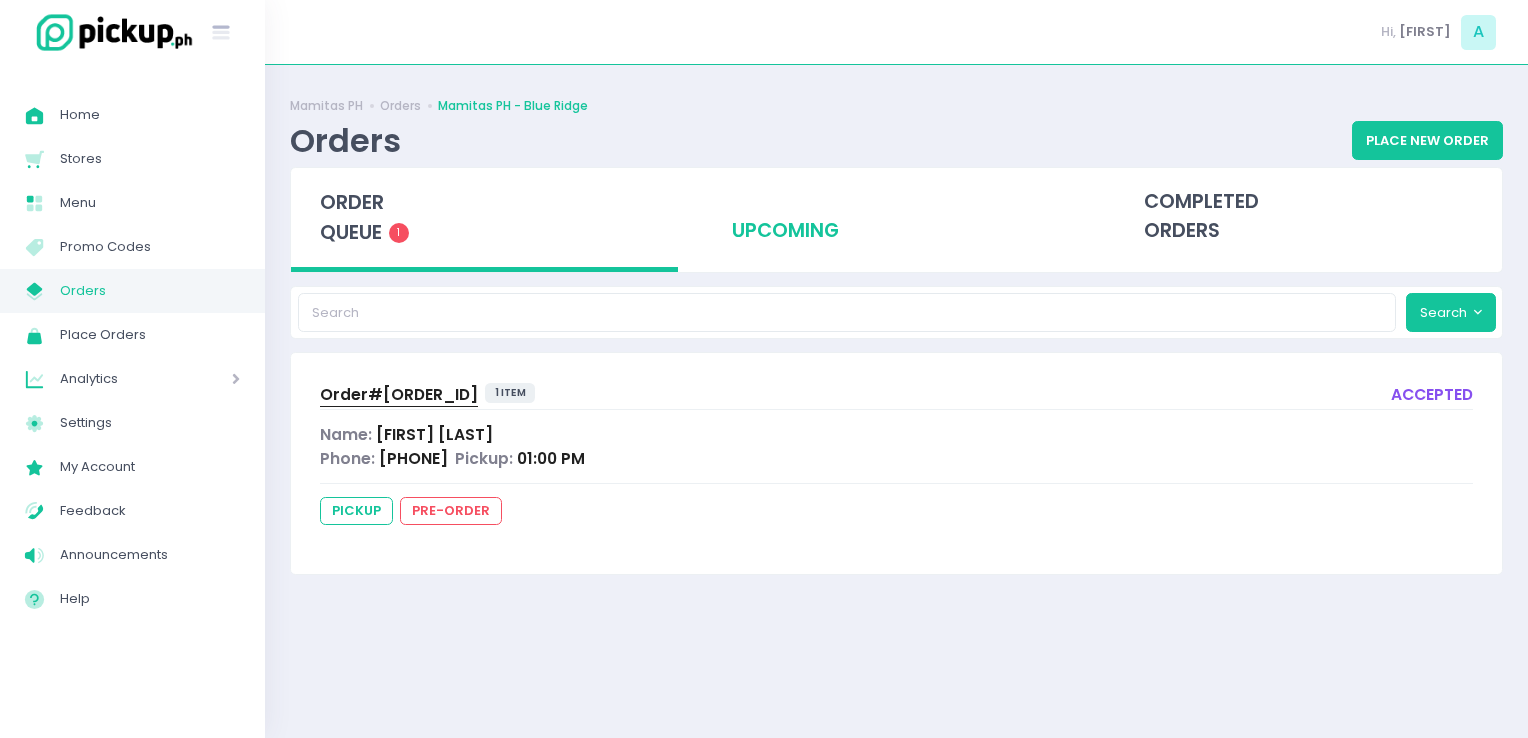 click on "upcoming" at bounding box center [896, 217] 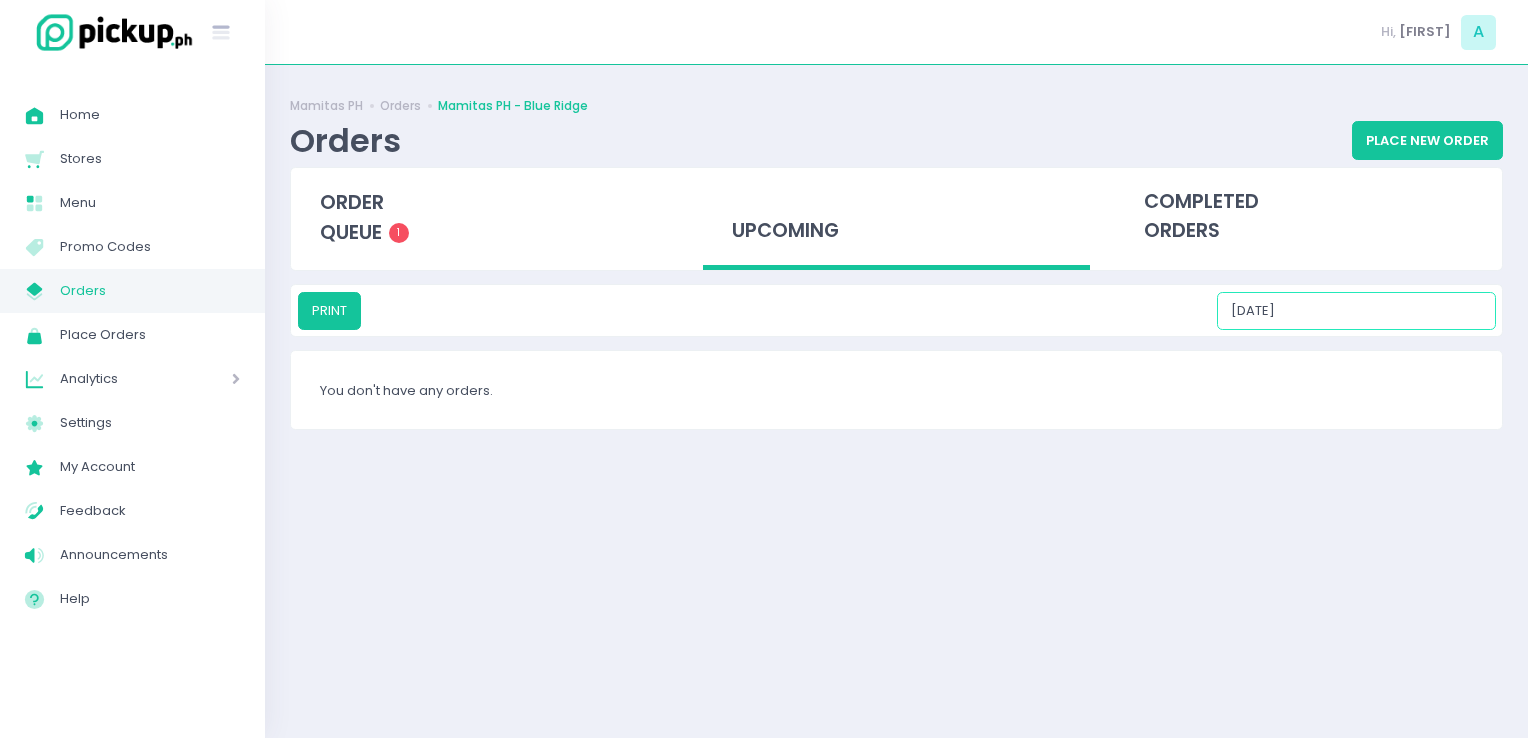 click on "[DATE]" at bounding box center (1356, 311) 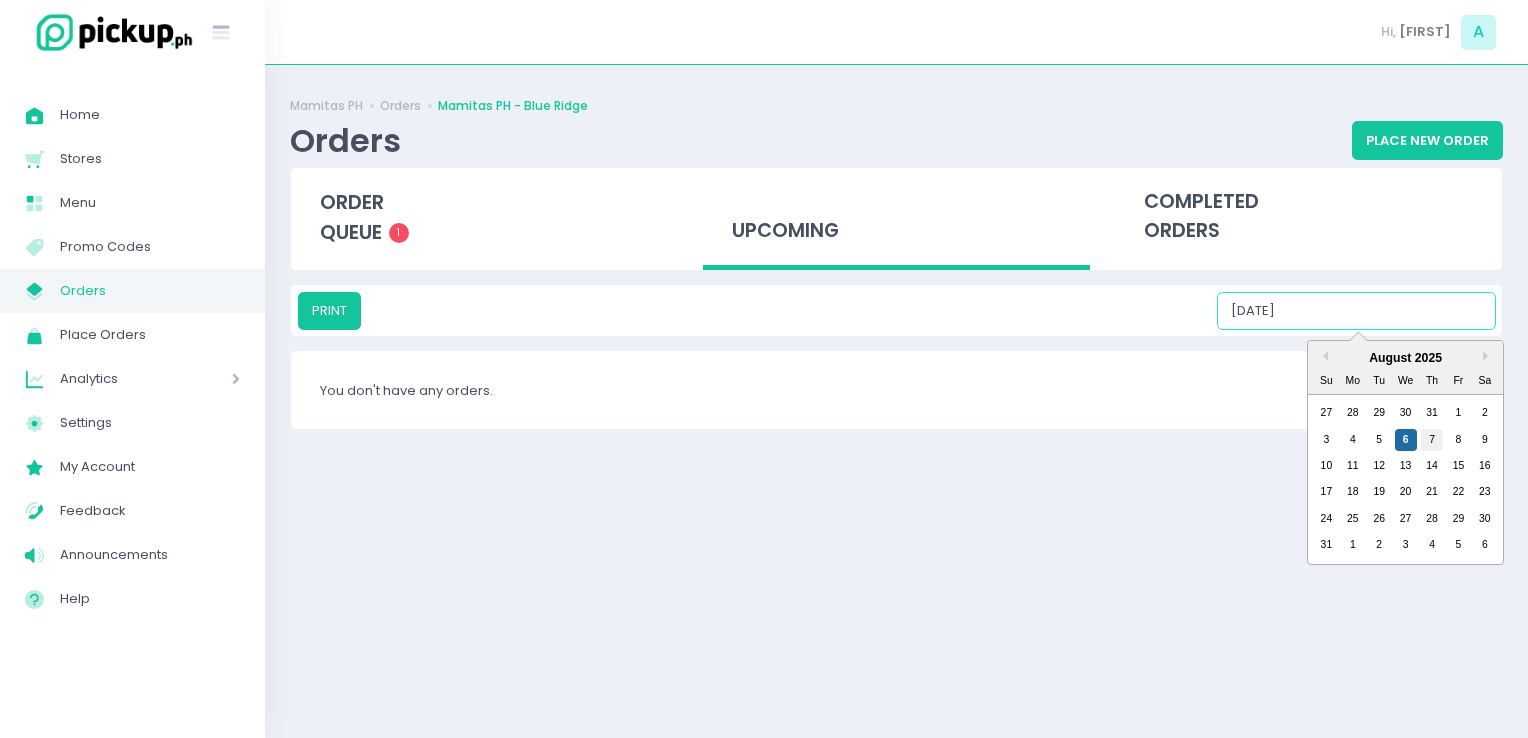 click on "7" at bounding box center (1432, 440) 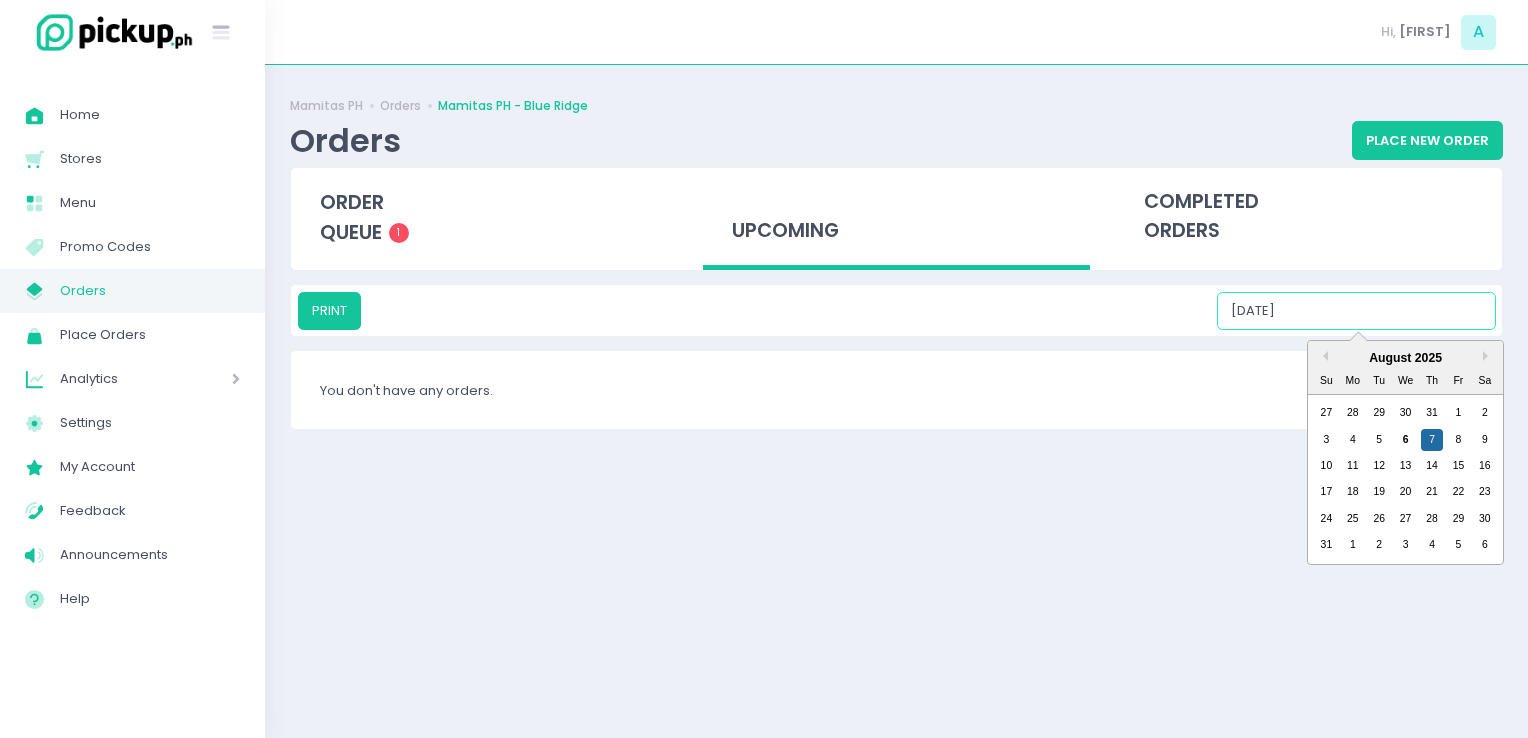 click on "[DATE]" at bounding box center (1356, 311) 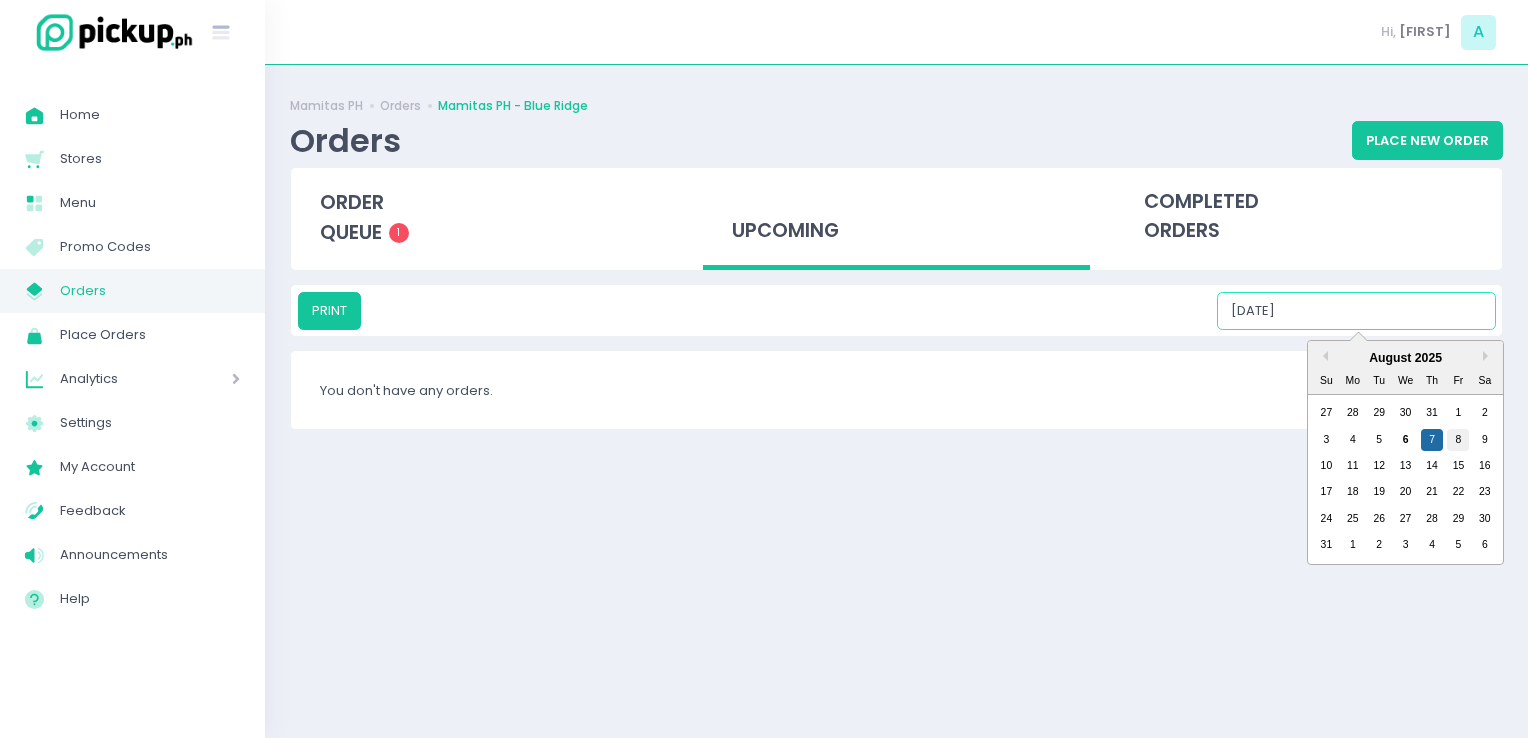 click on "8" at bounding box center (1458, 440) 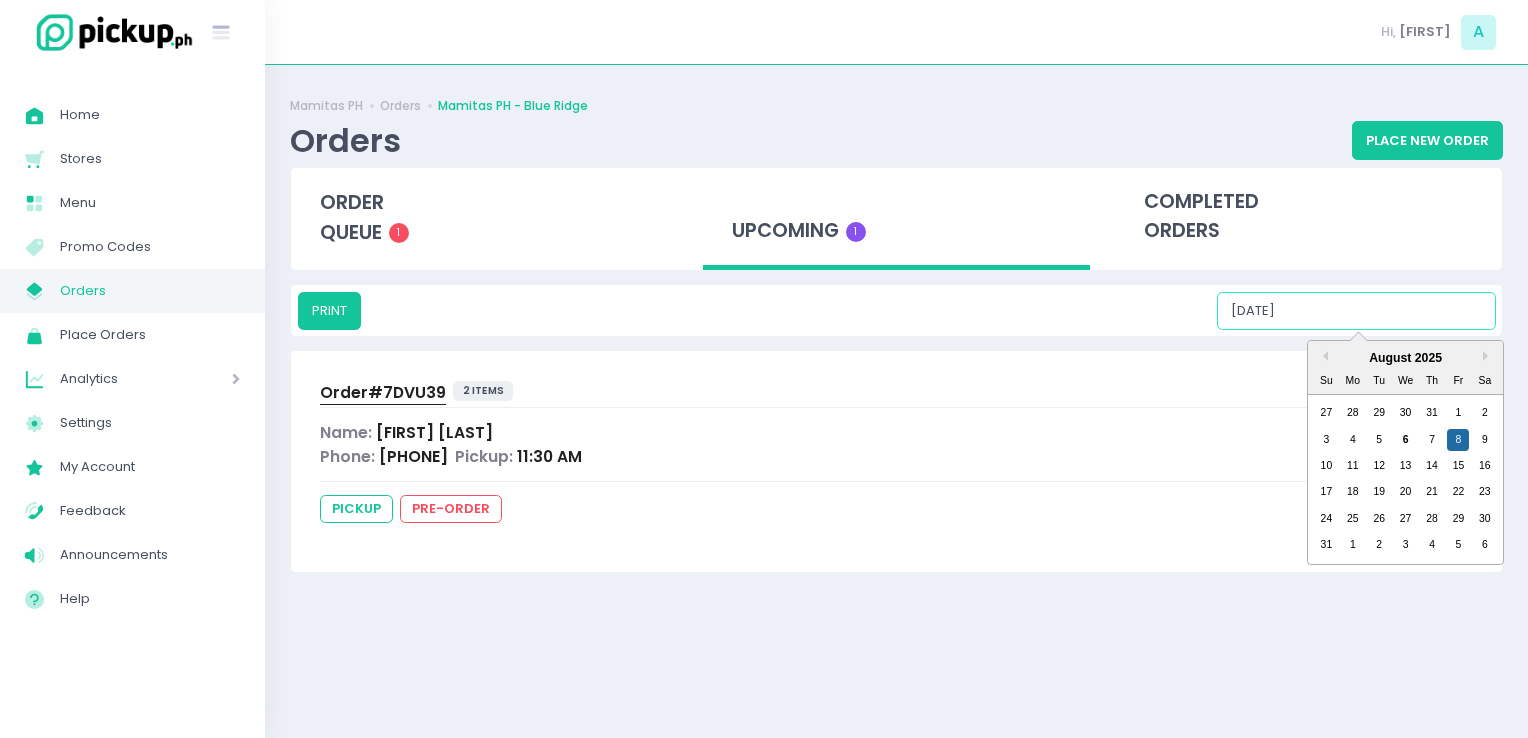 click on "[DATE]" at bounding box center [1356, 311] 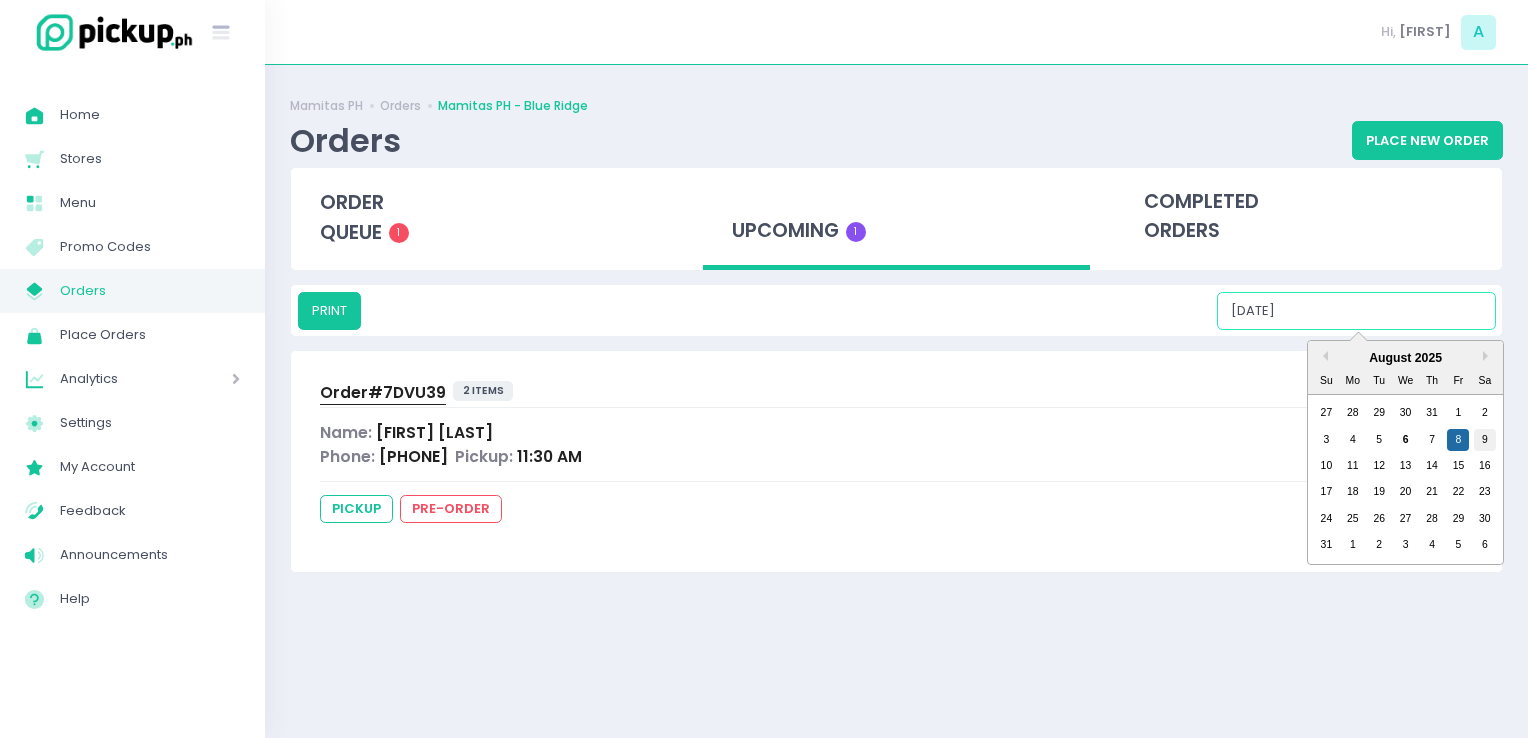 click on "9" at bounding box center (1485, 440) 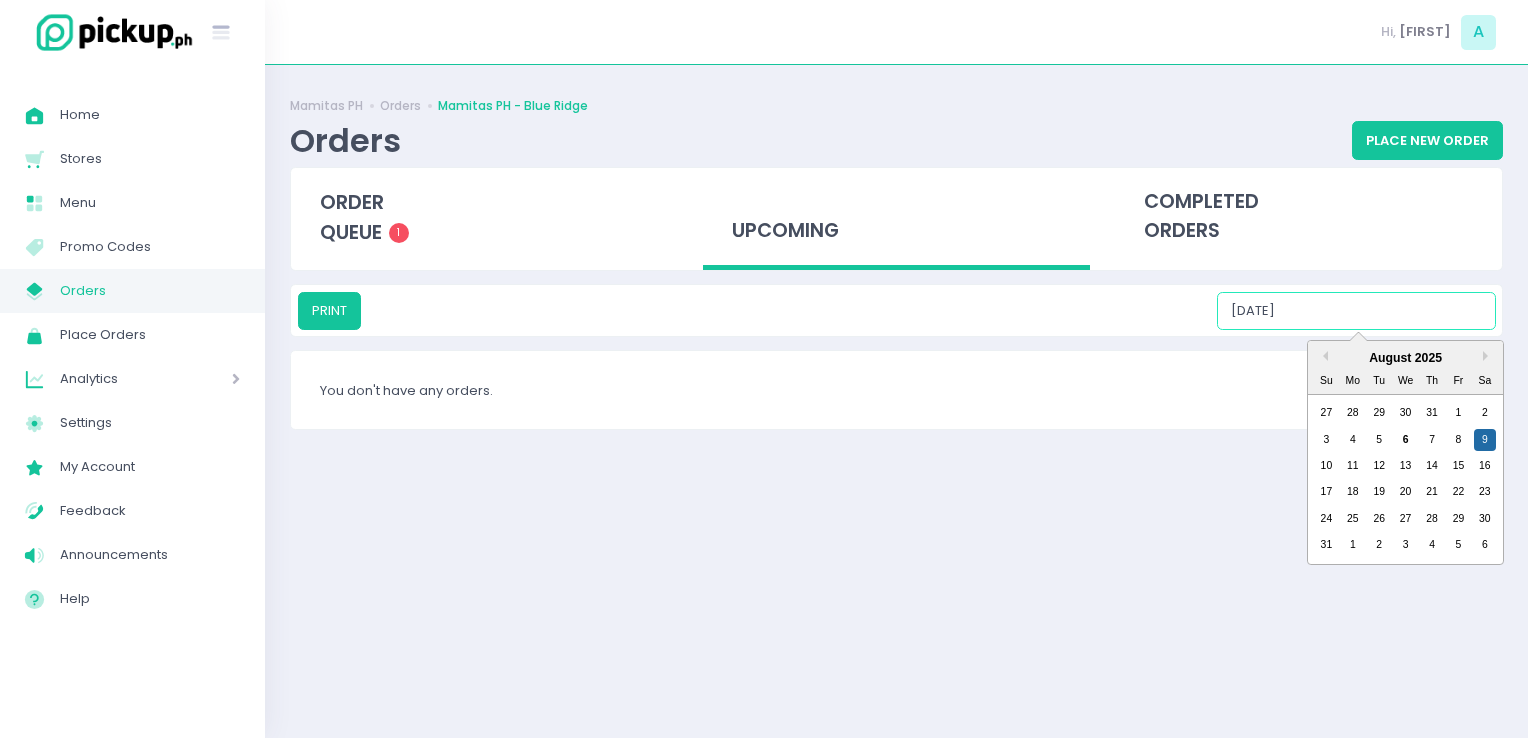 click on "[DATE]" at bounding box center [1356, 311] 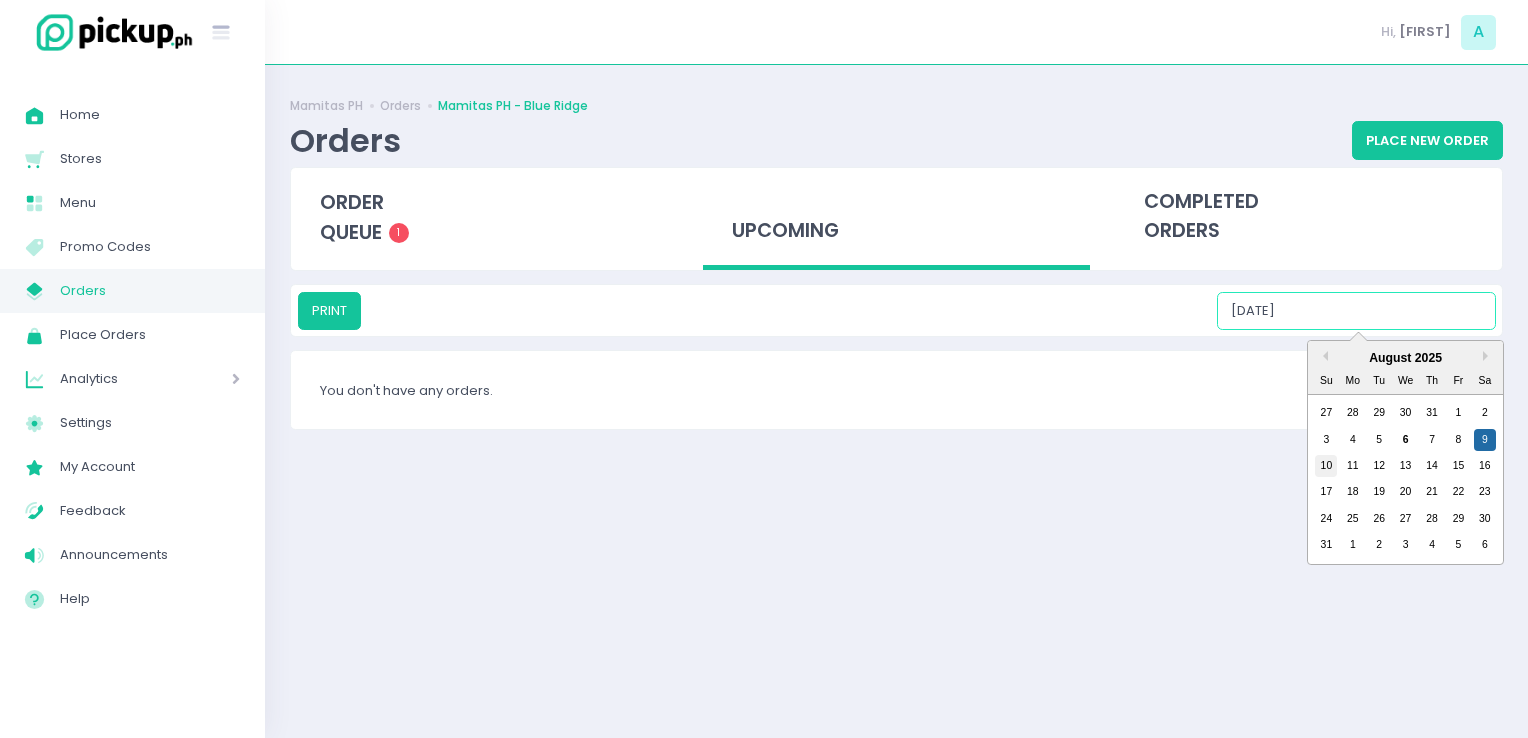 click on "10" at bounding box center [1326, 466] 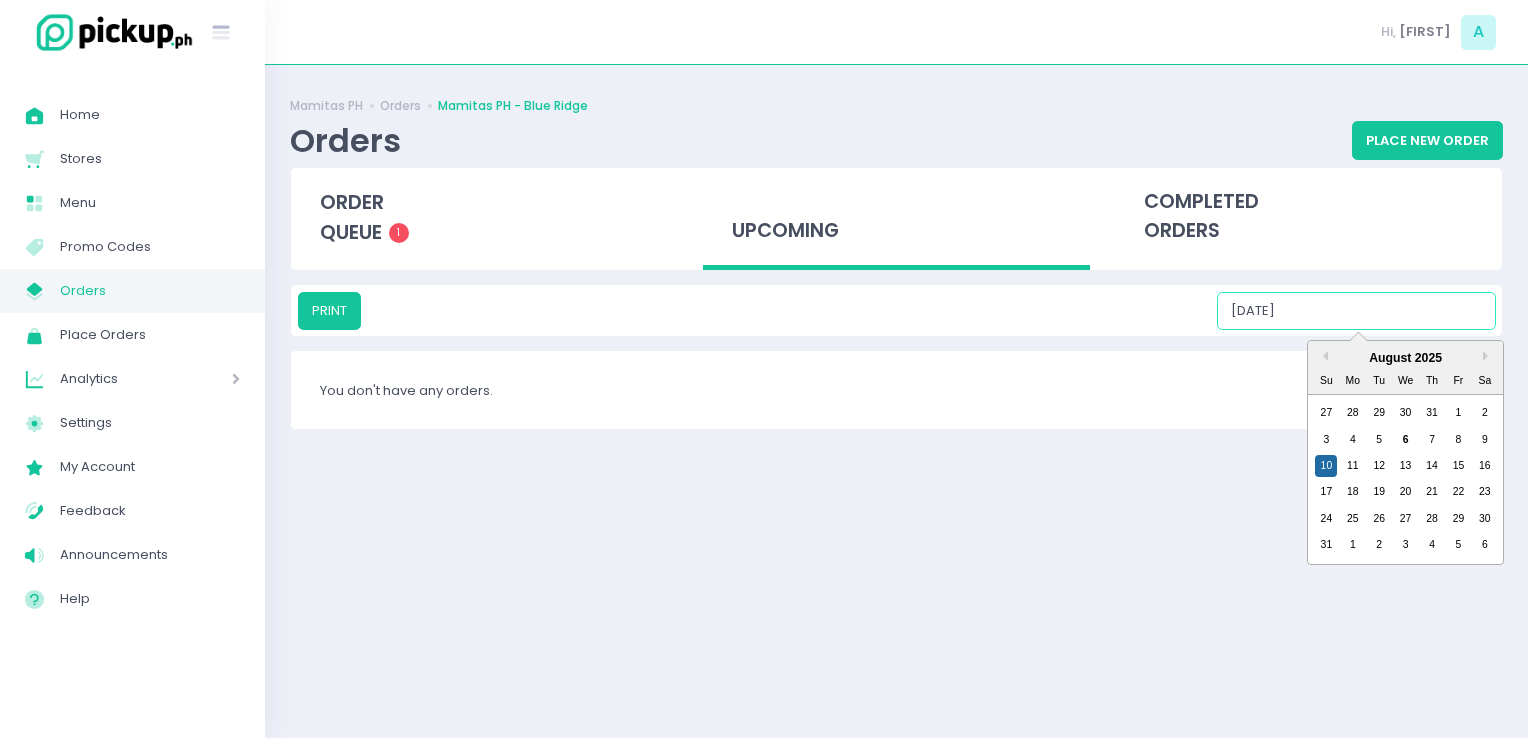 click on "[DATE]" at bounding box center (1356, 311) 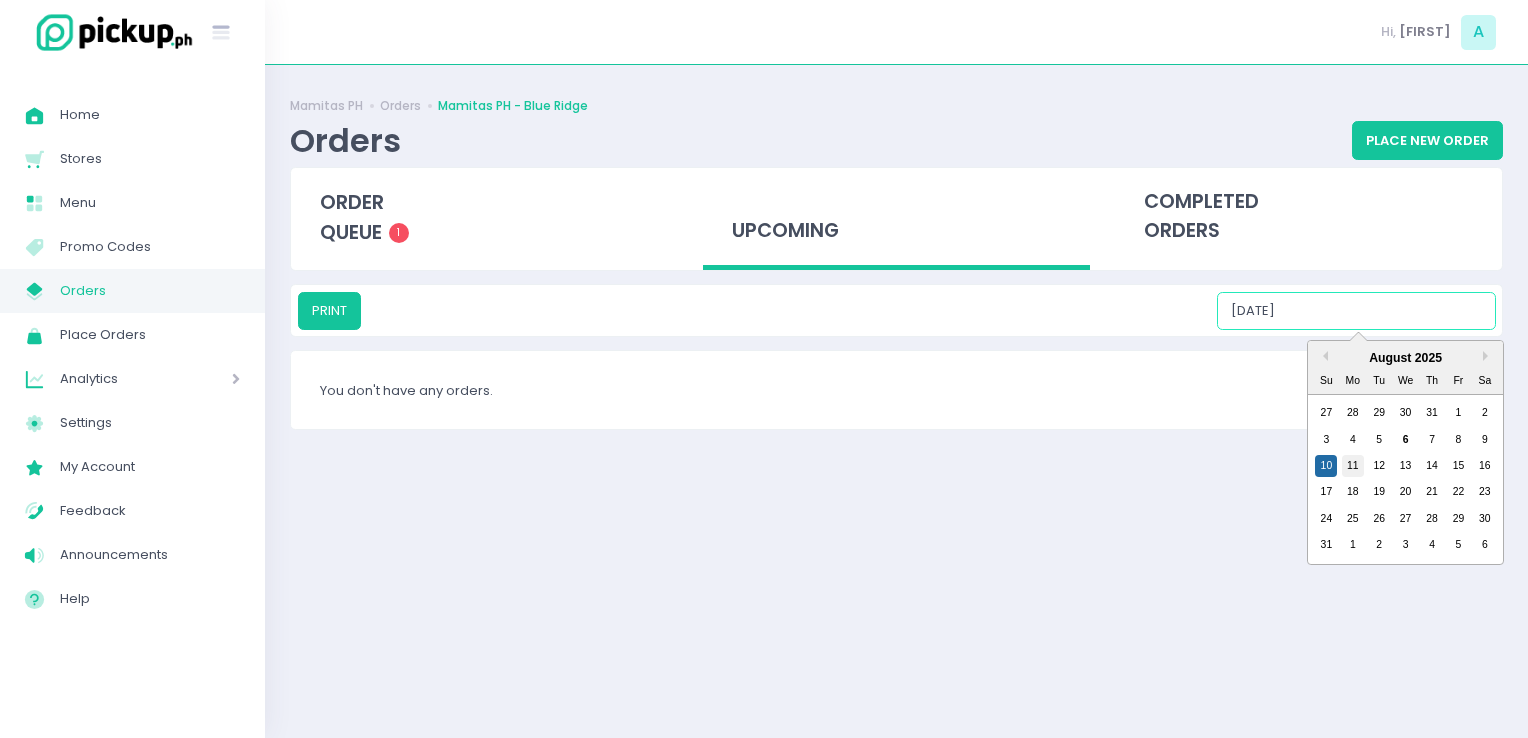 click on "11" at bounding box center (1353, 466) 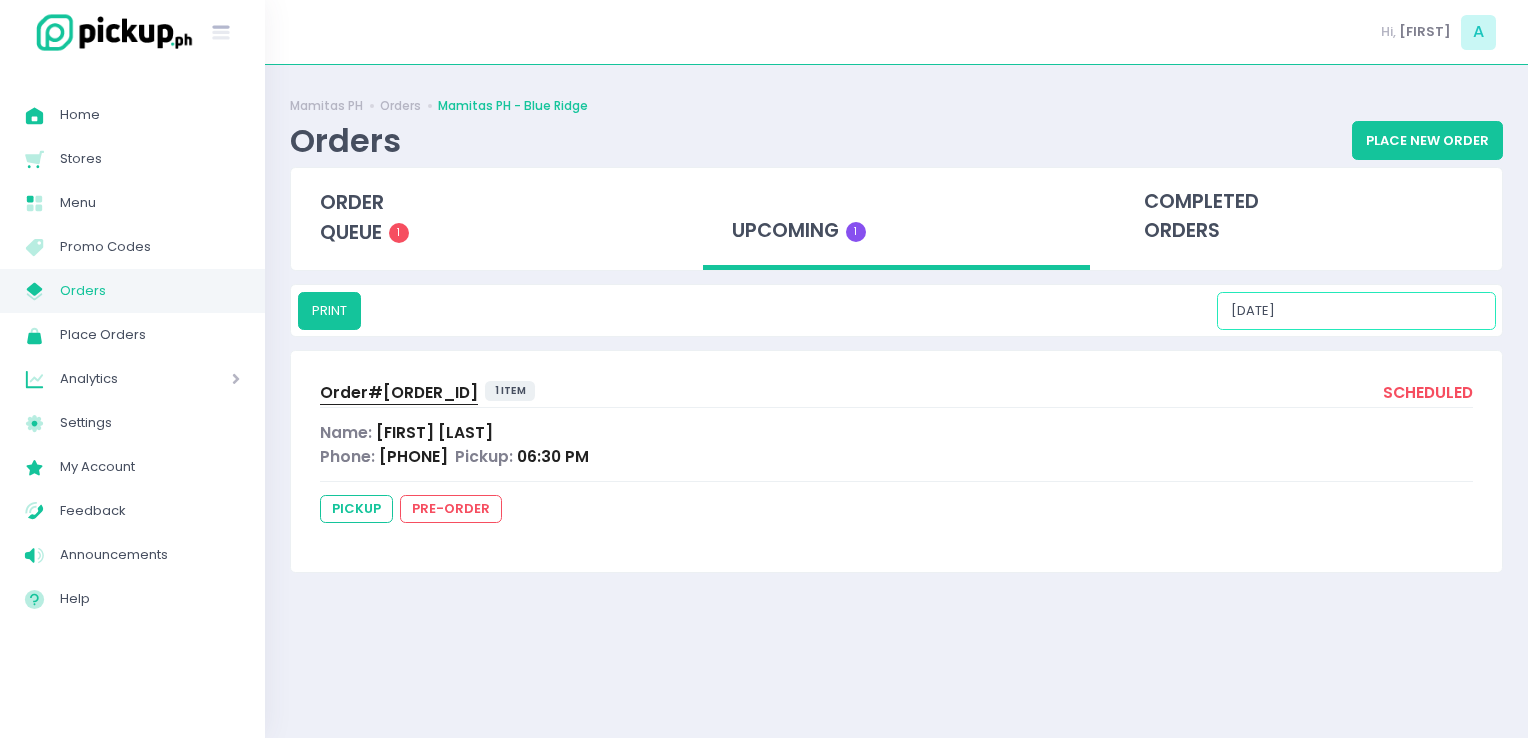 click on "[DATE]" at bounding box center (1356, 311) 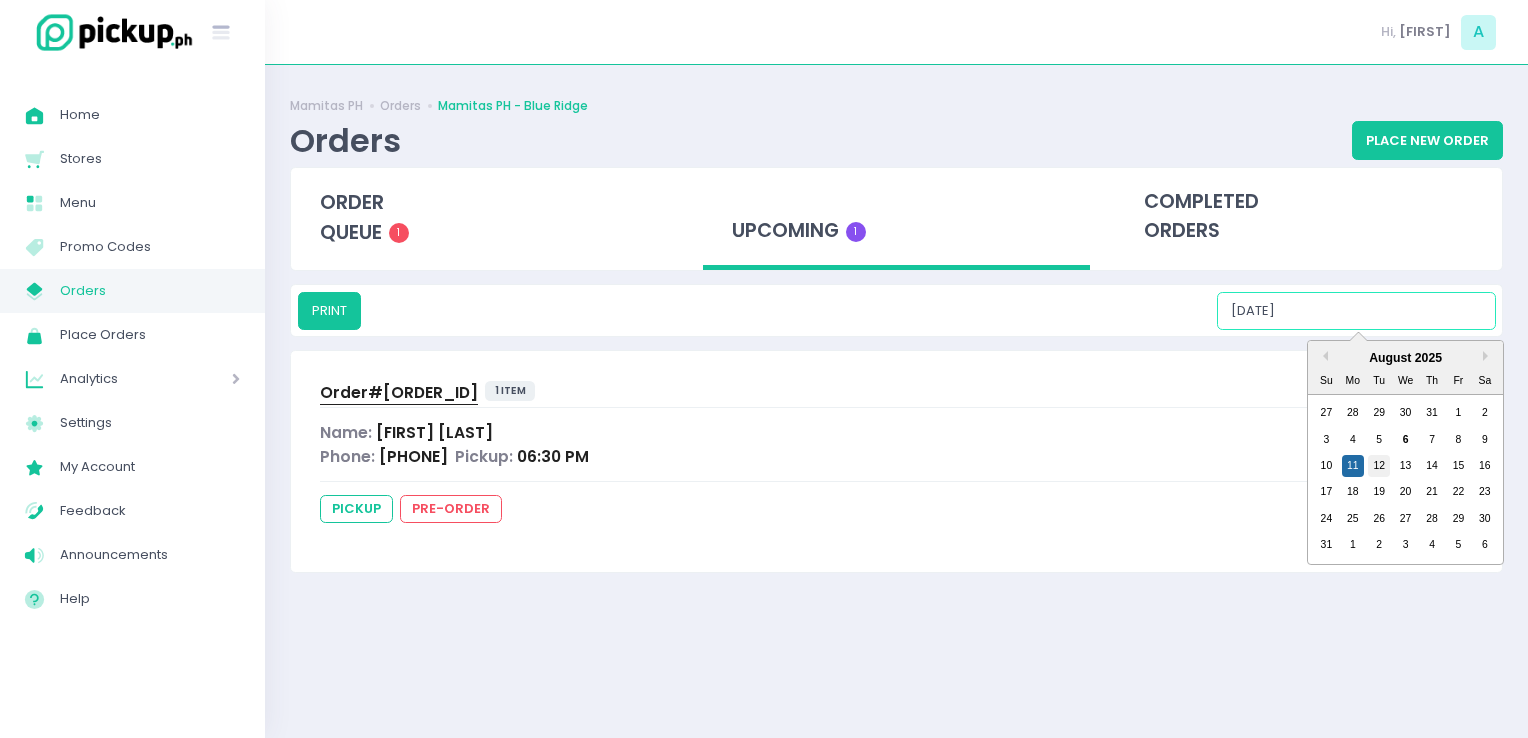 click on "12" at bounding box center [1379, 466] 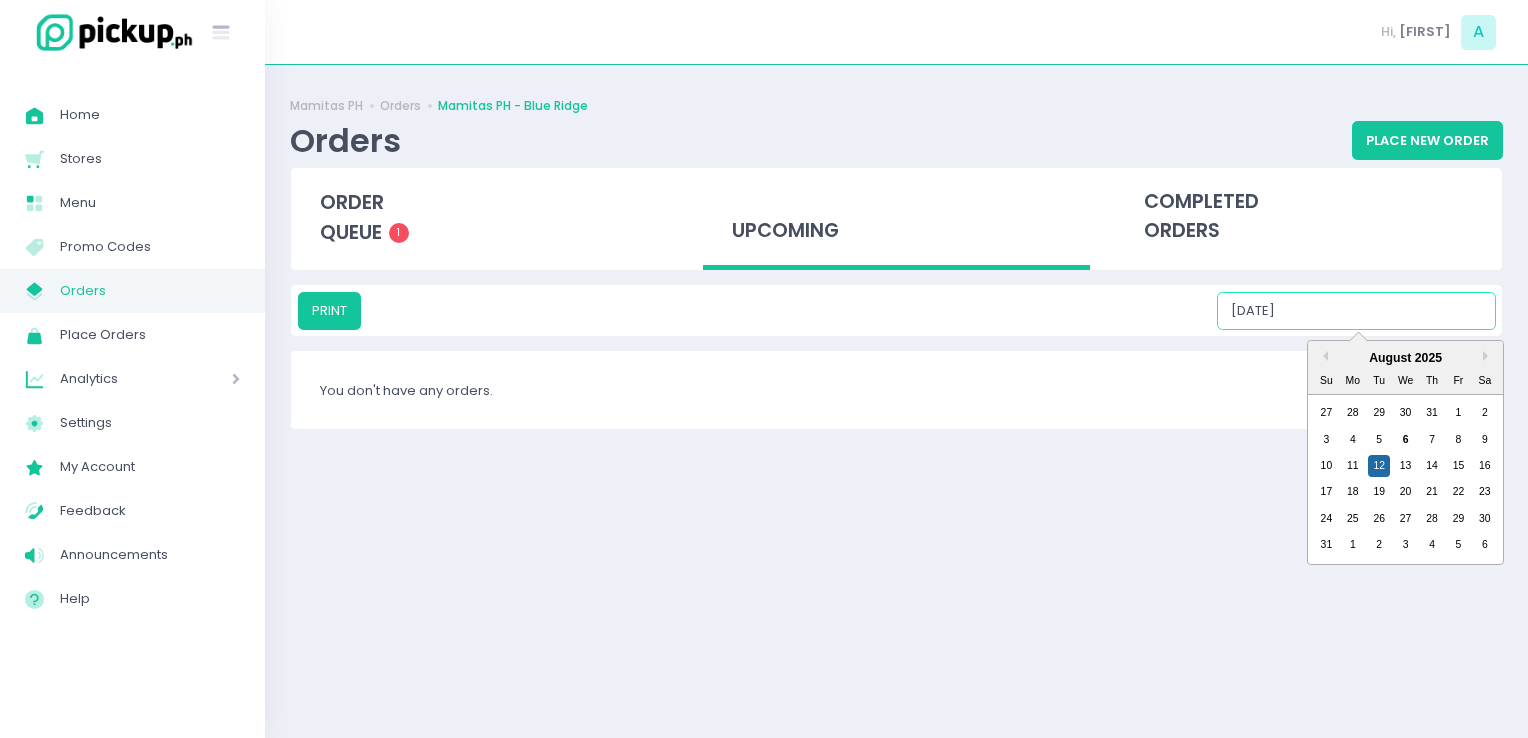 click on "[DATE]" at bounding box center [1356, 311] 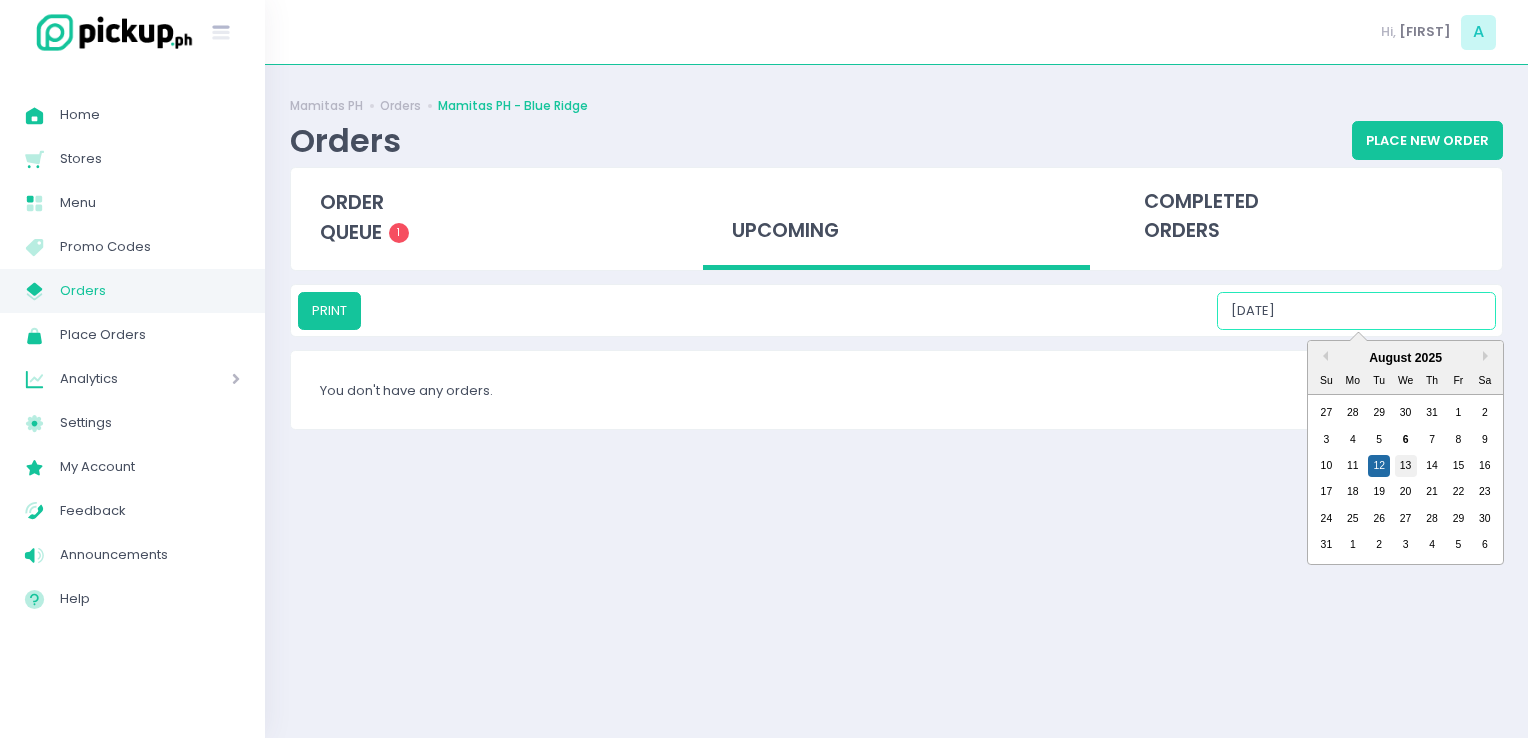 click on "13" at bounding box center (1406, 466) 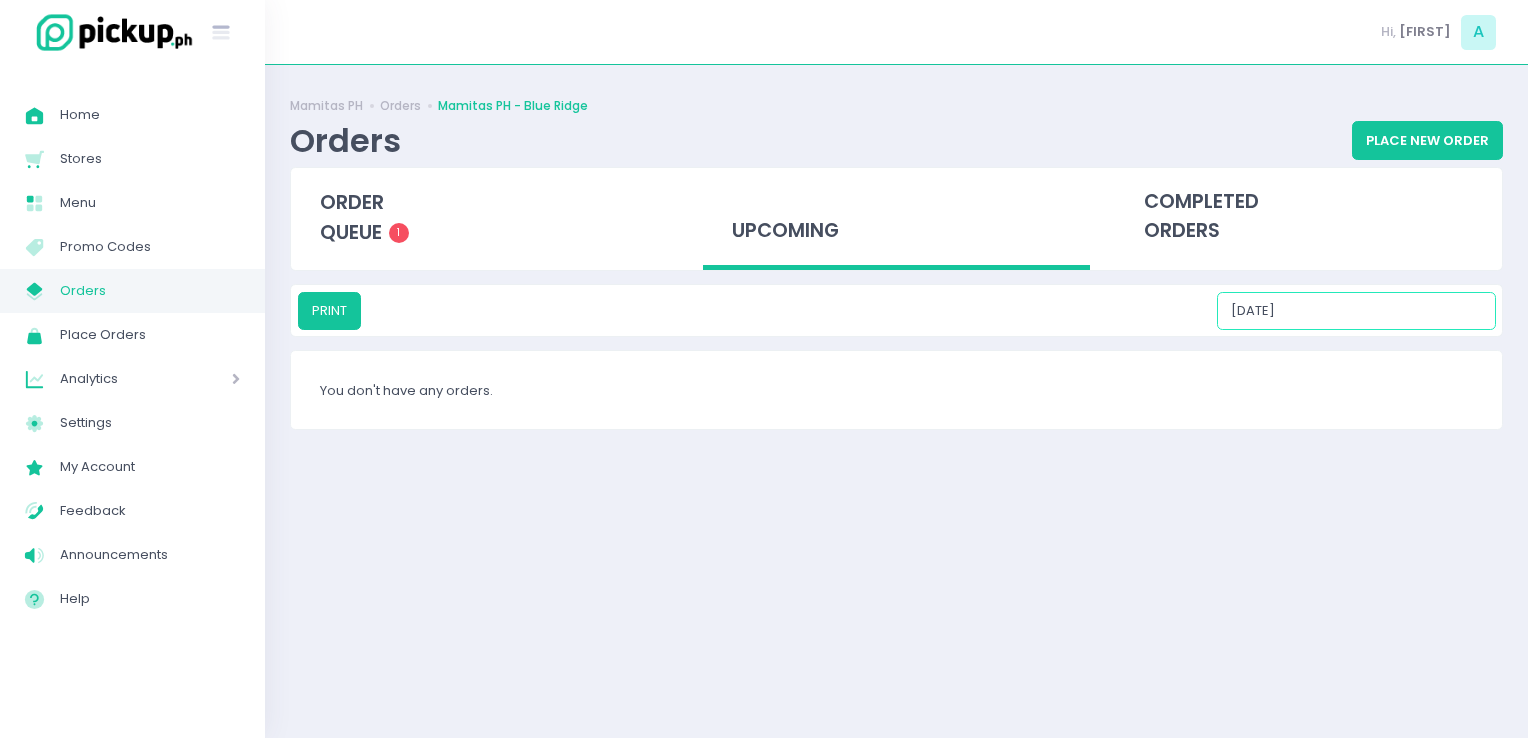 click on "[DATE]" at bounding box center (1356, 311) 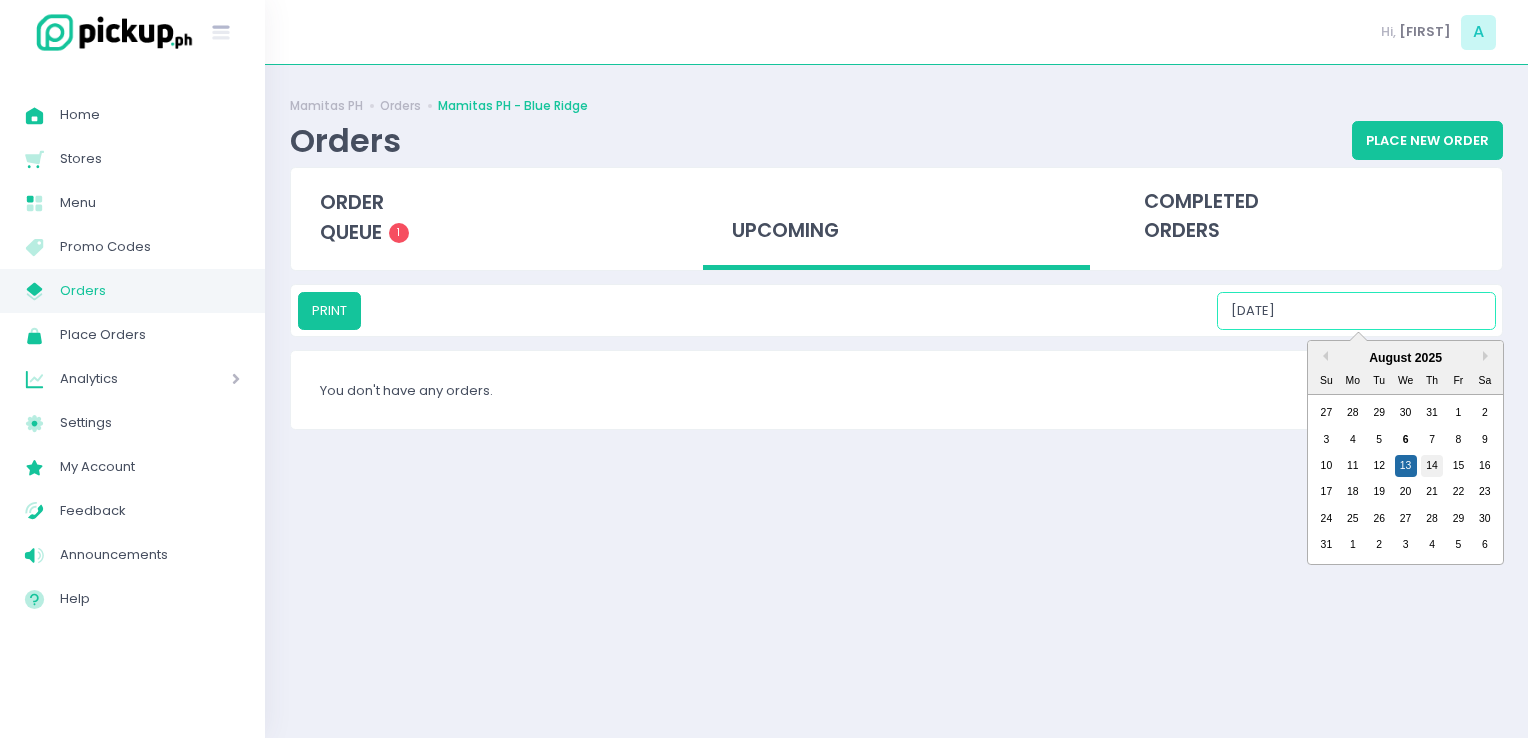 click on "14" at bounding box center [1432, 466] 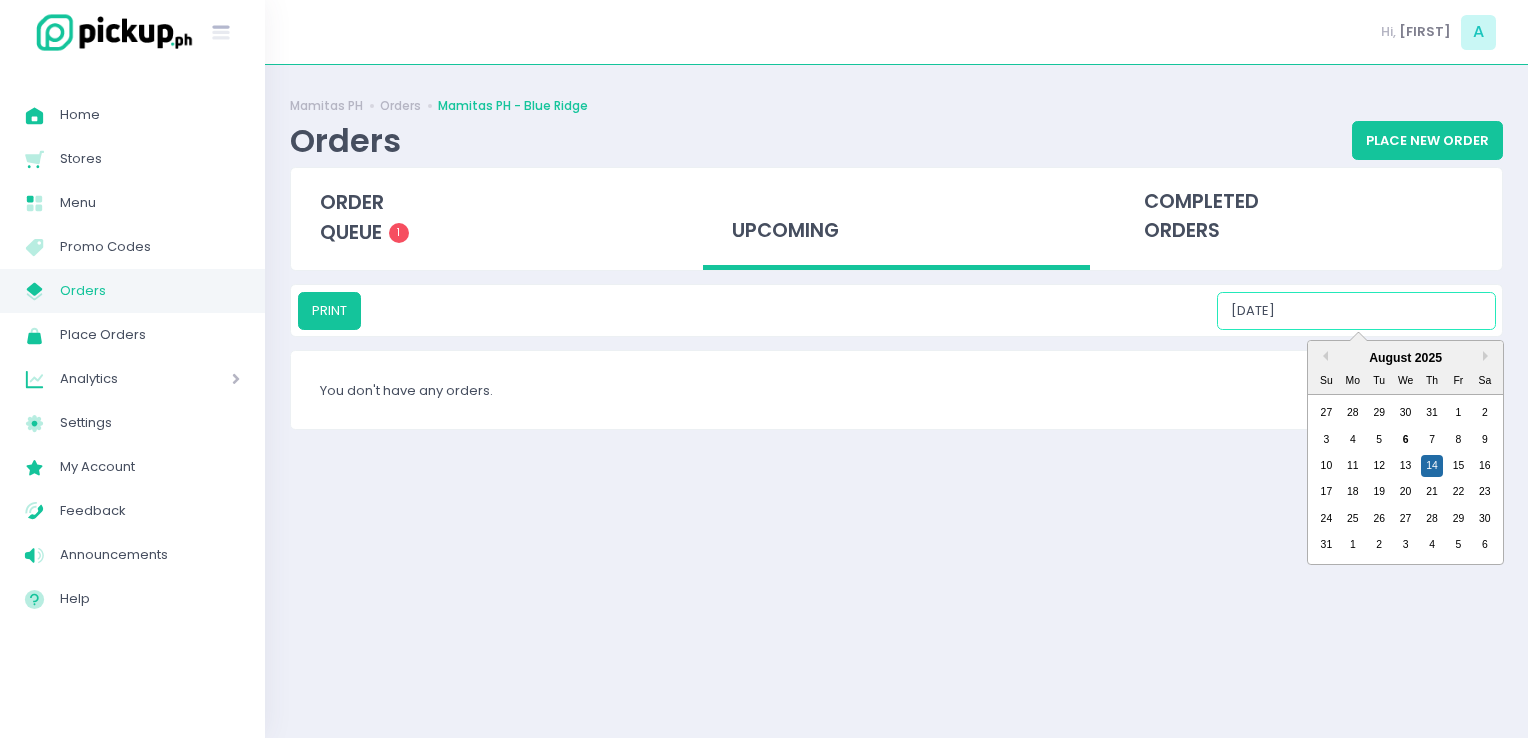 click on "[DATE]" at bounding box center [1356, 311] 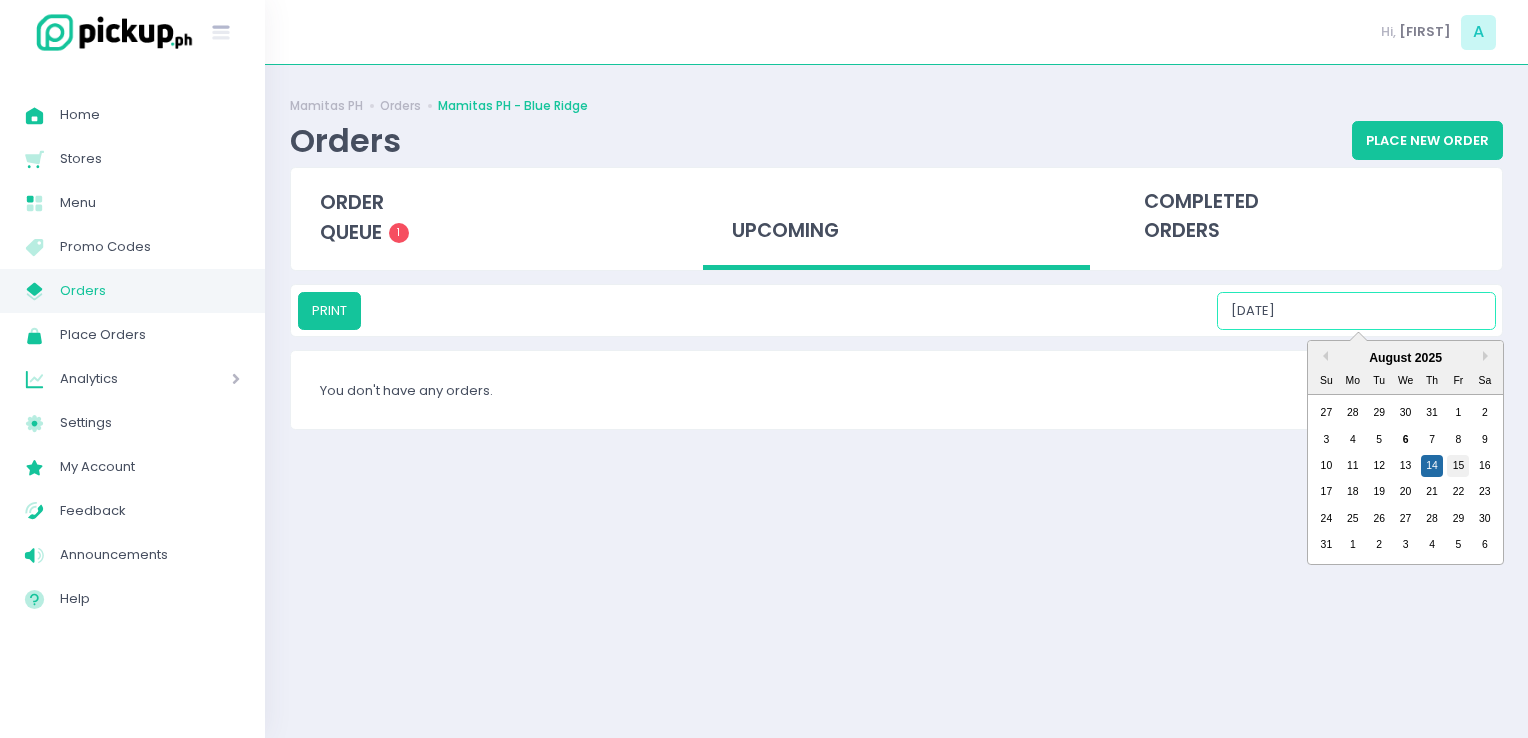 click on "15" at bounding box center (1458, 466) 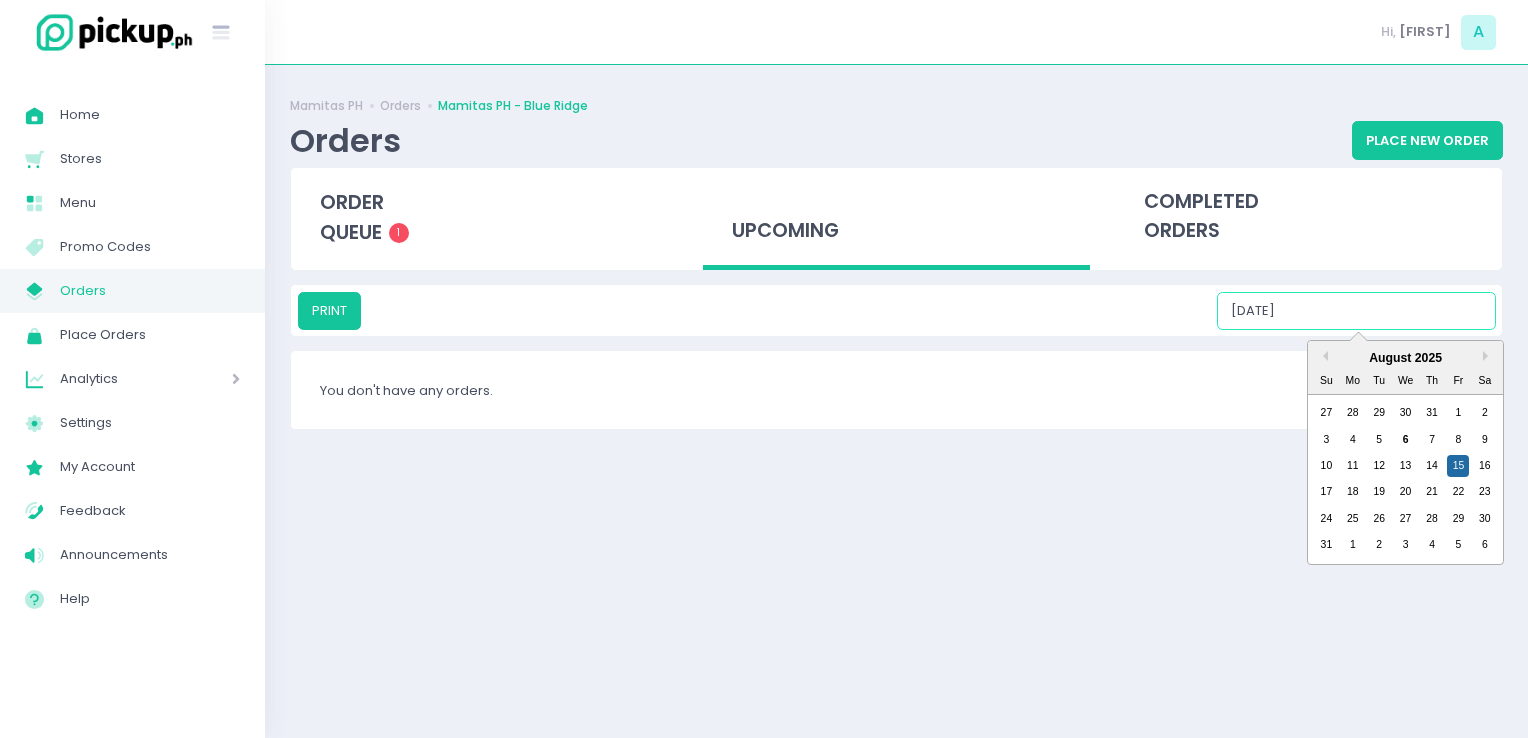 click on "[DATE]" at bounding box center (1356, 311) 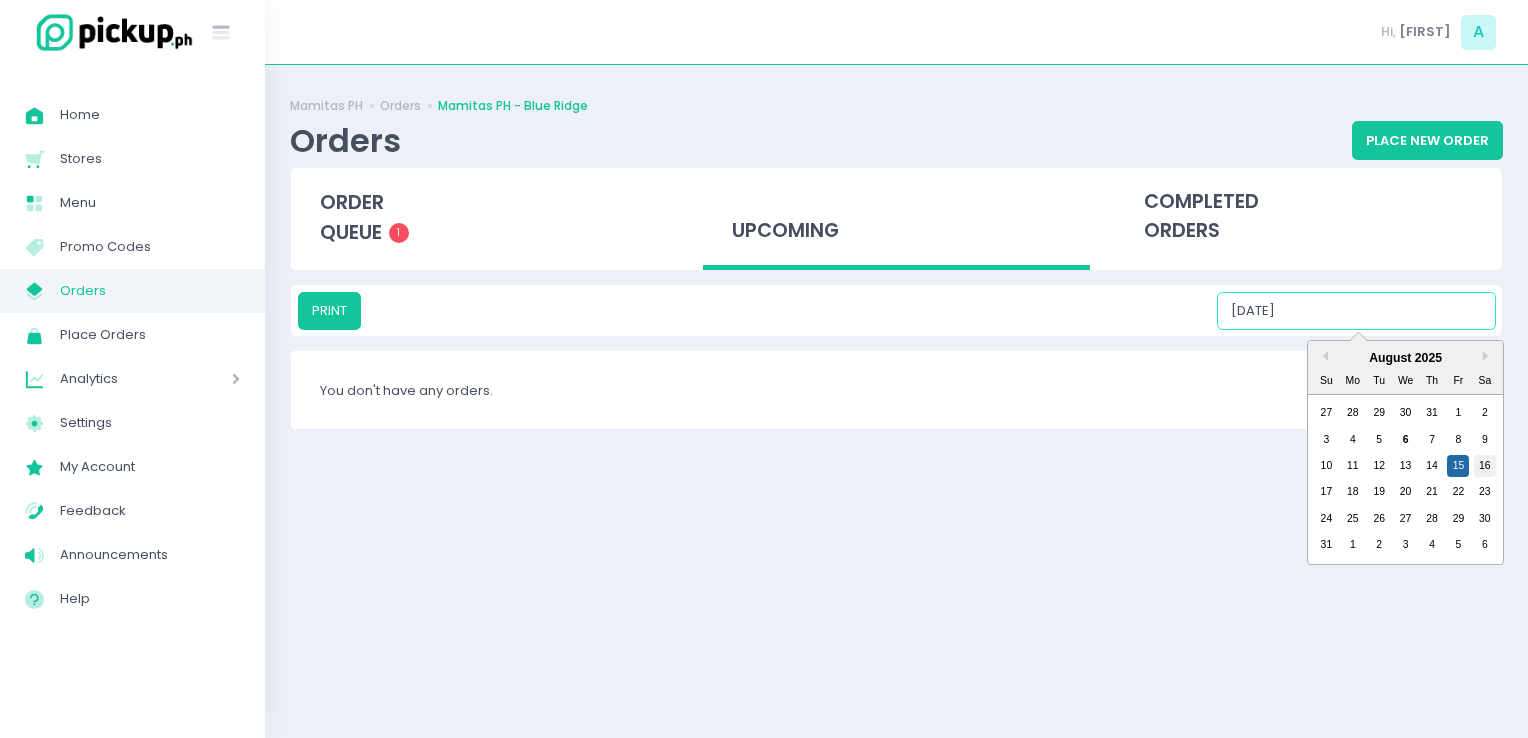 click on "16" at bounding box center (1485, 466) 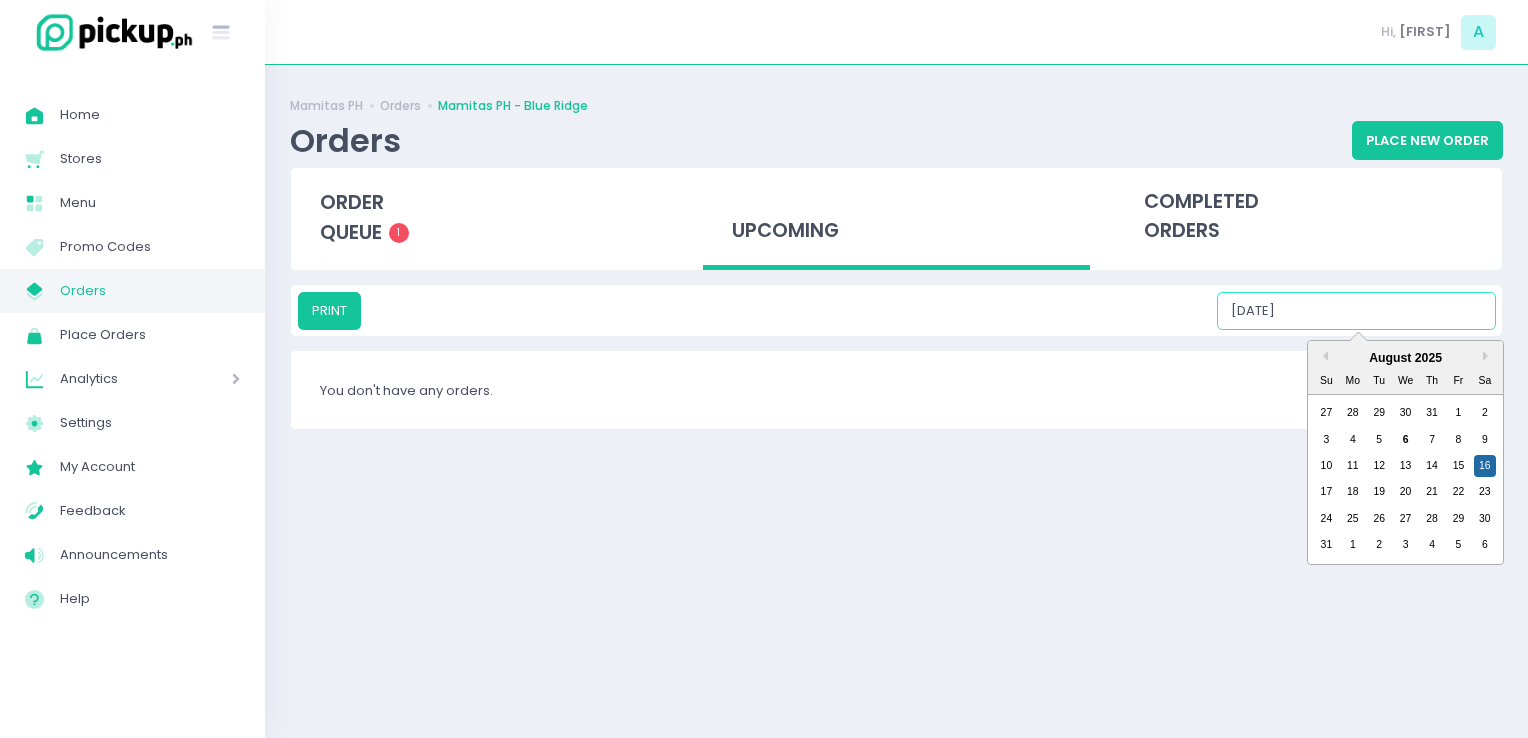 click on "[DATE]" at bounding box center (1356, 311) 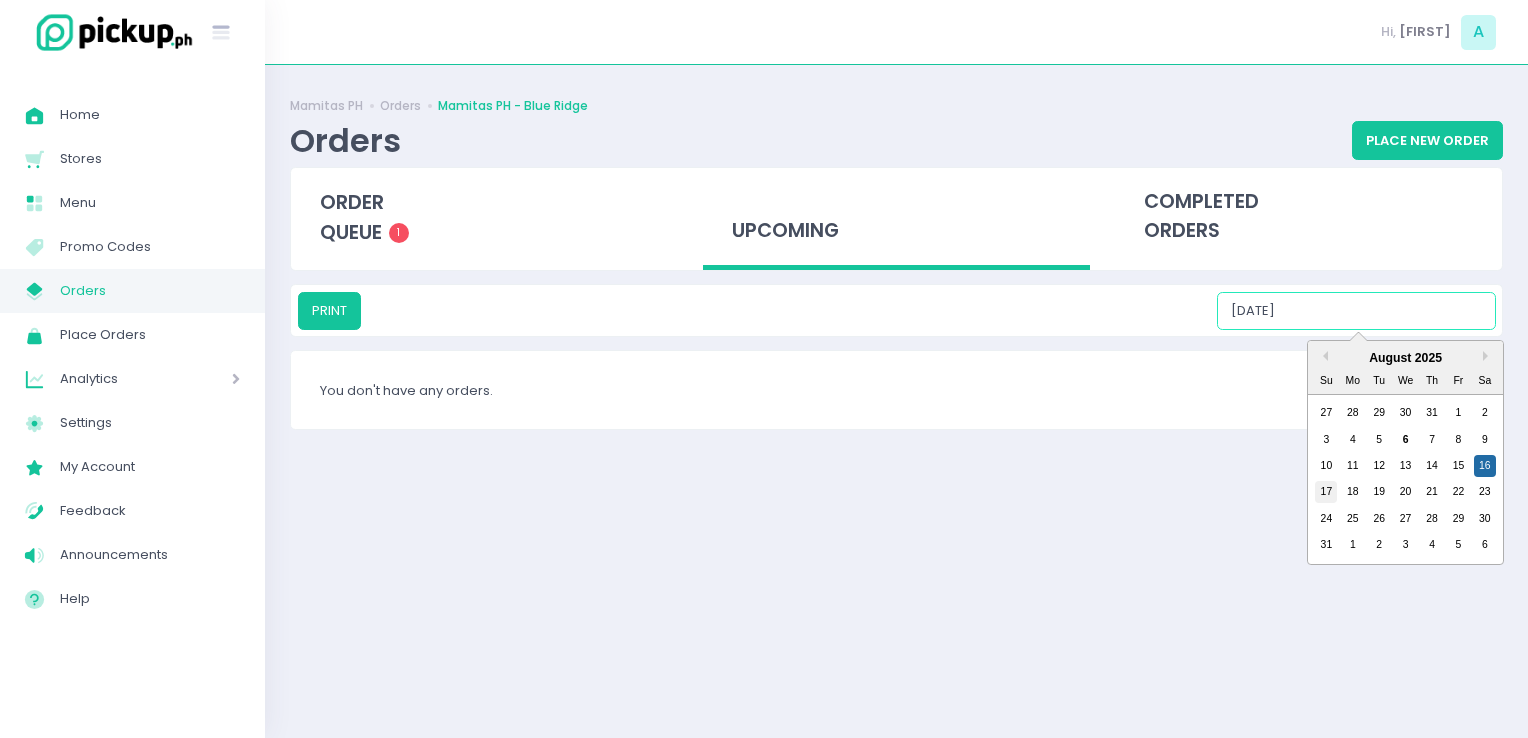 click on "17" at bounding box center [1326, 492] 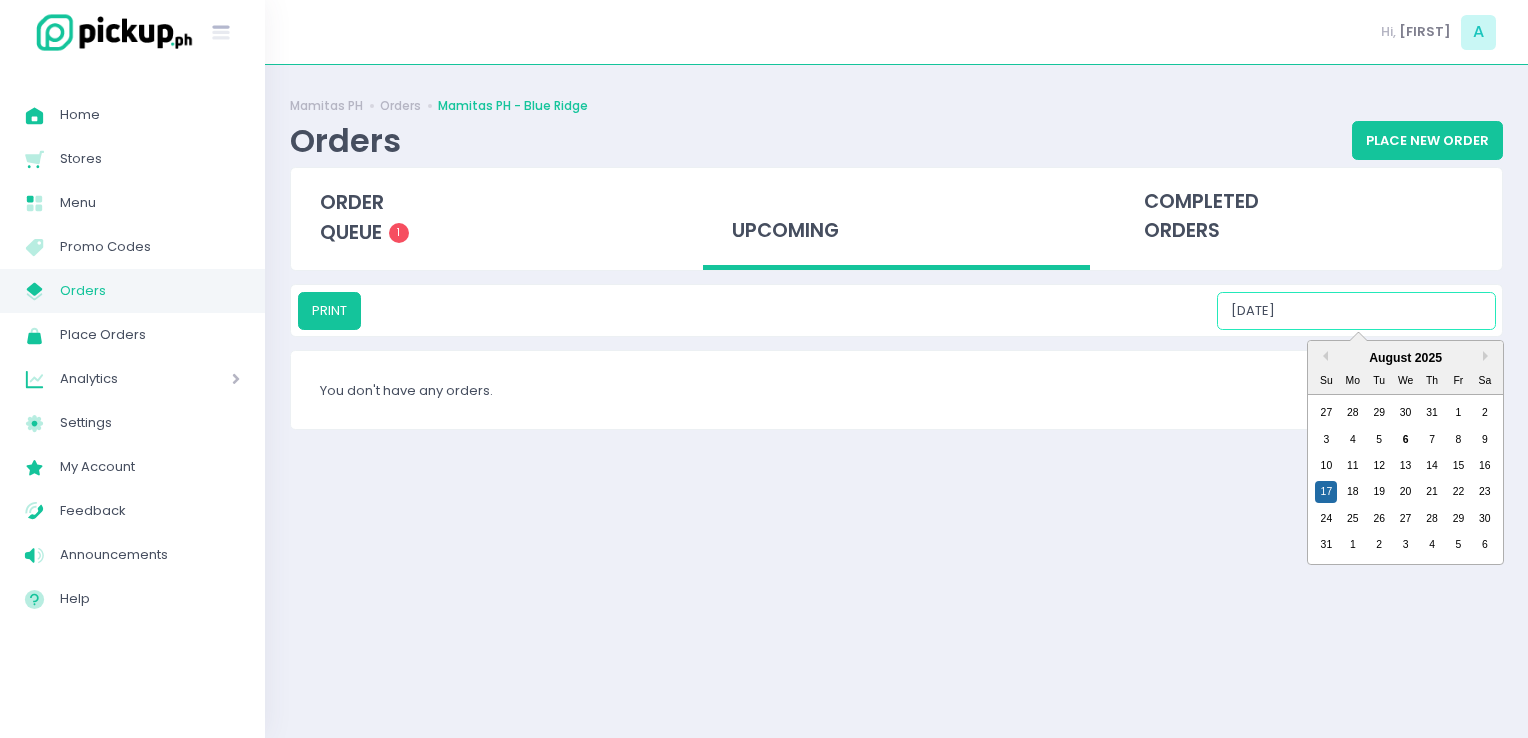 click on "[DATE]" at bounding box center [1356, 311] 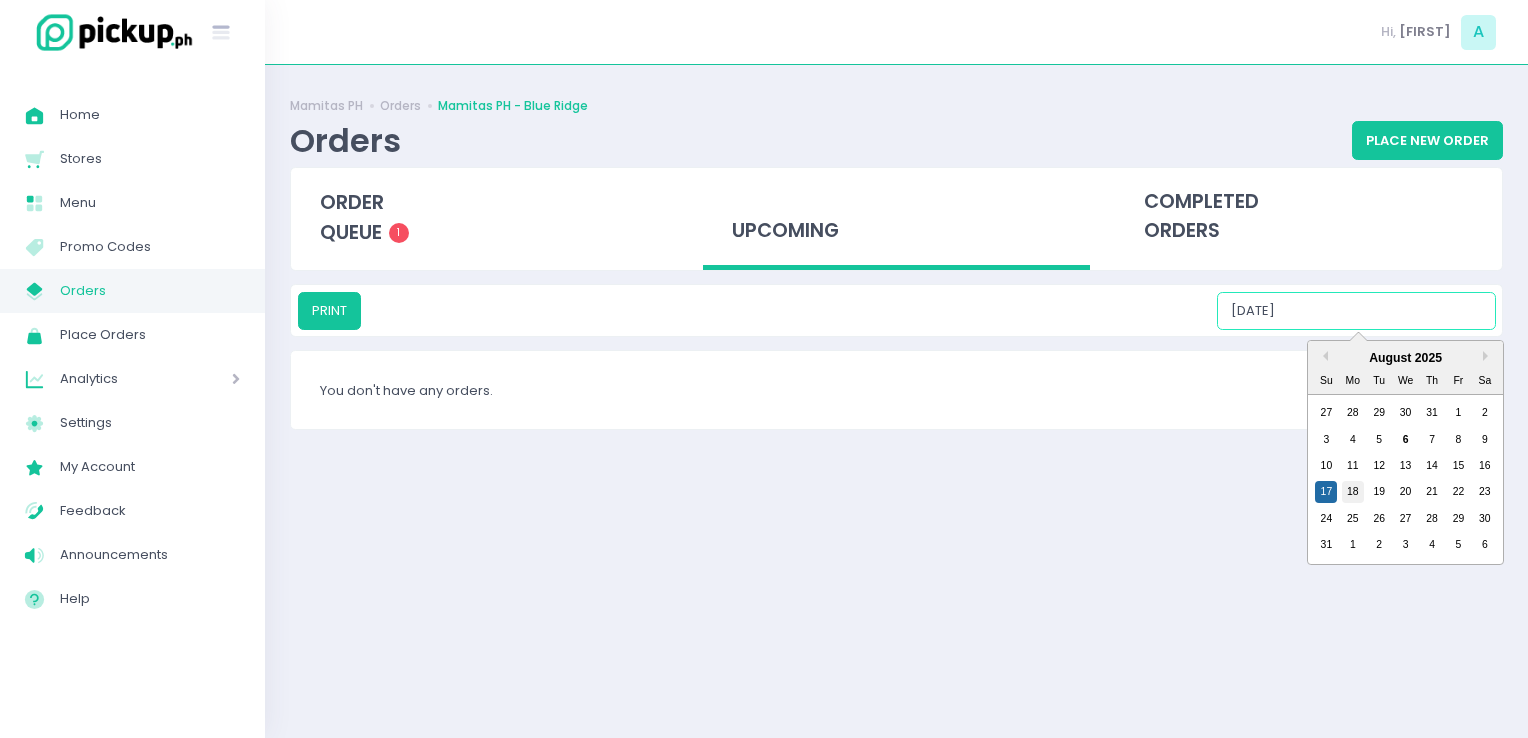 click on "18" at bounding box center [1353, 492] 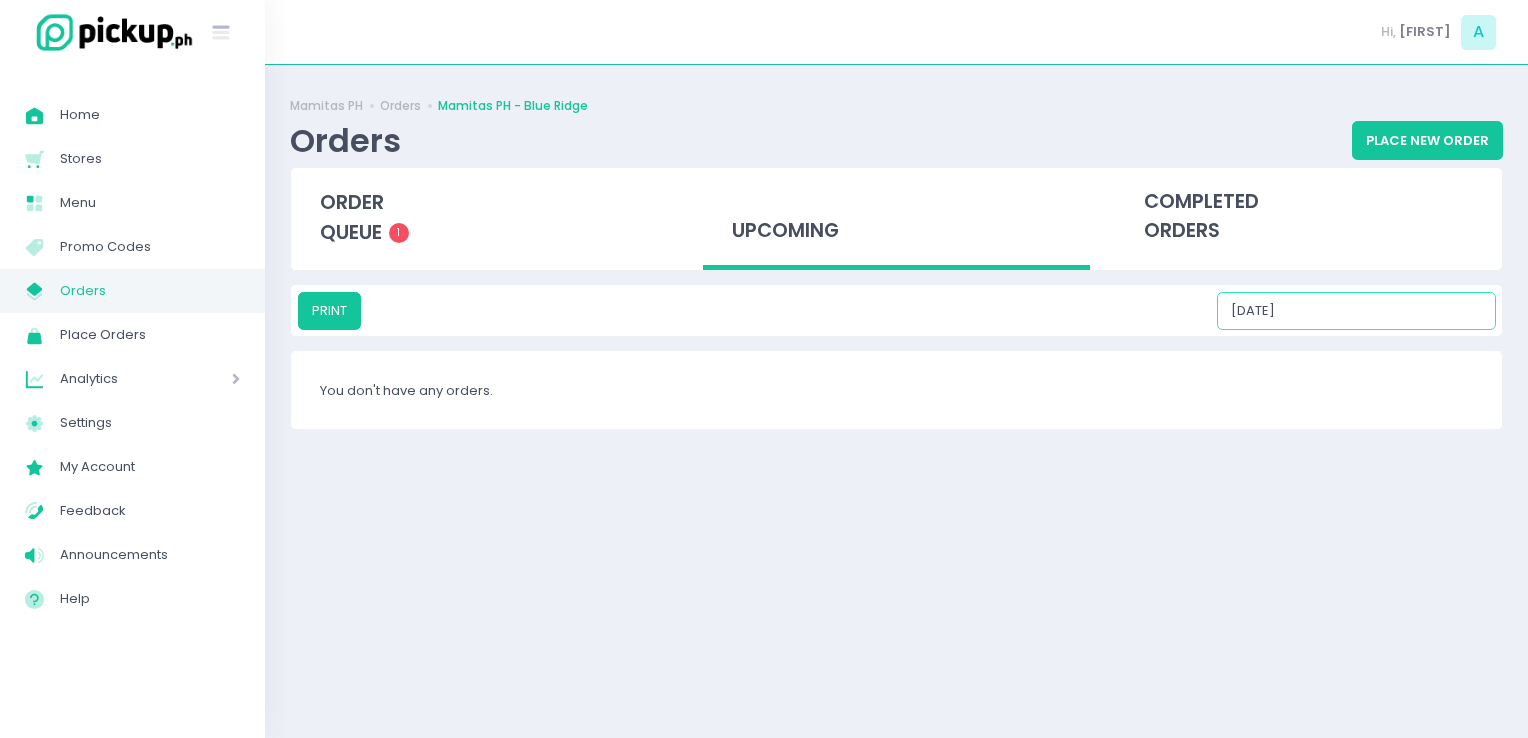click on "[DATE]" at bounding box center (1356, 311) 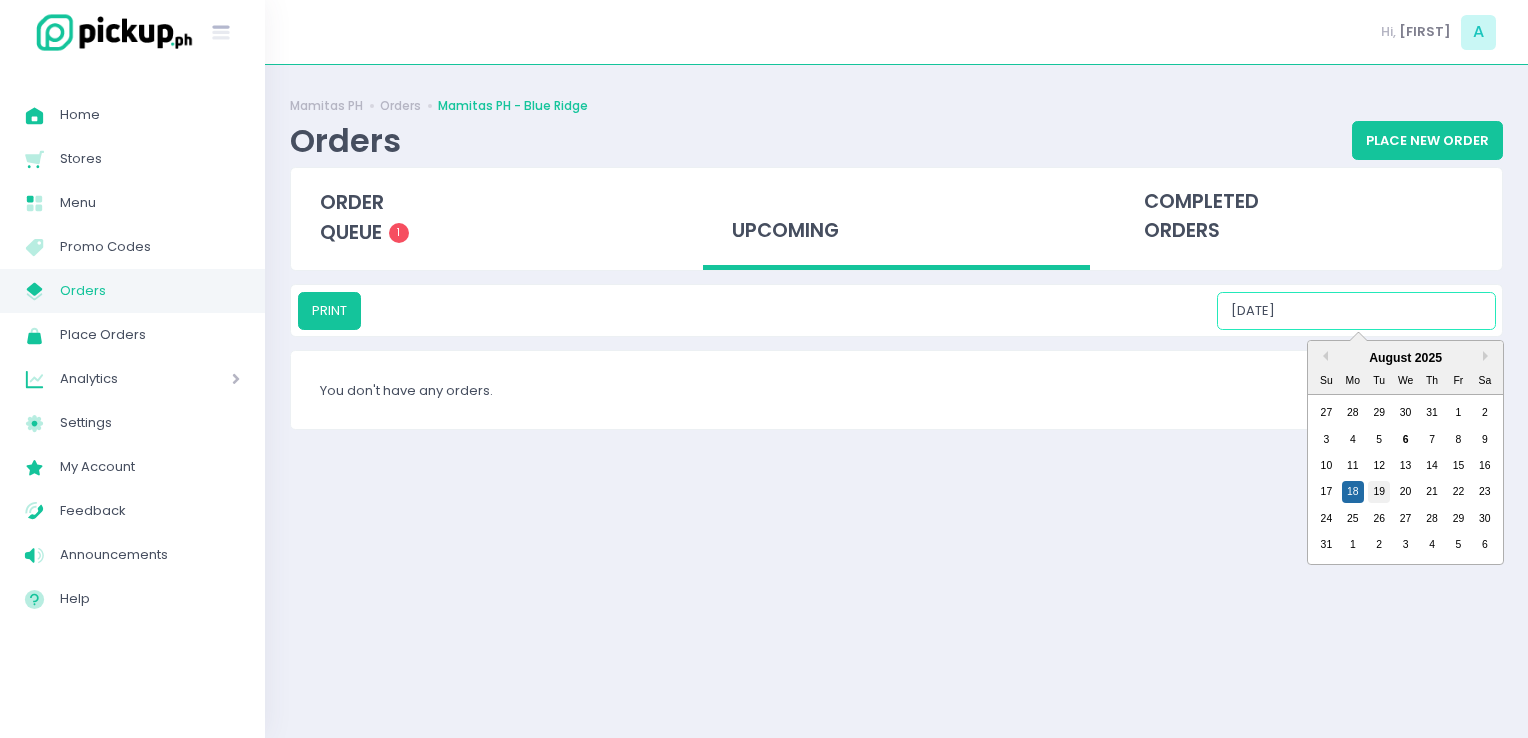 click on "19" at bounding box center [1379, 492] 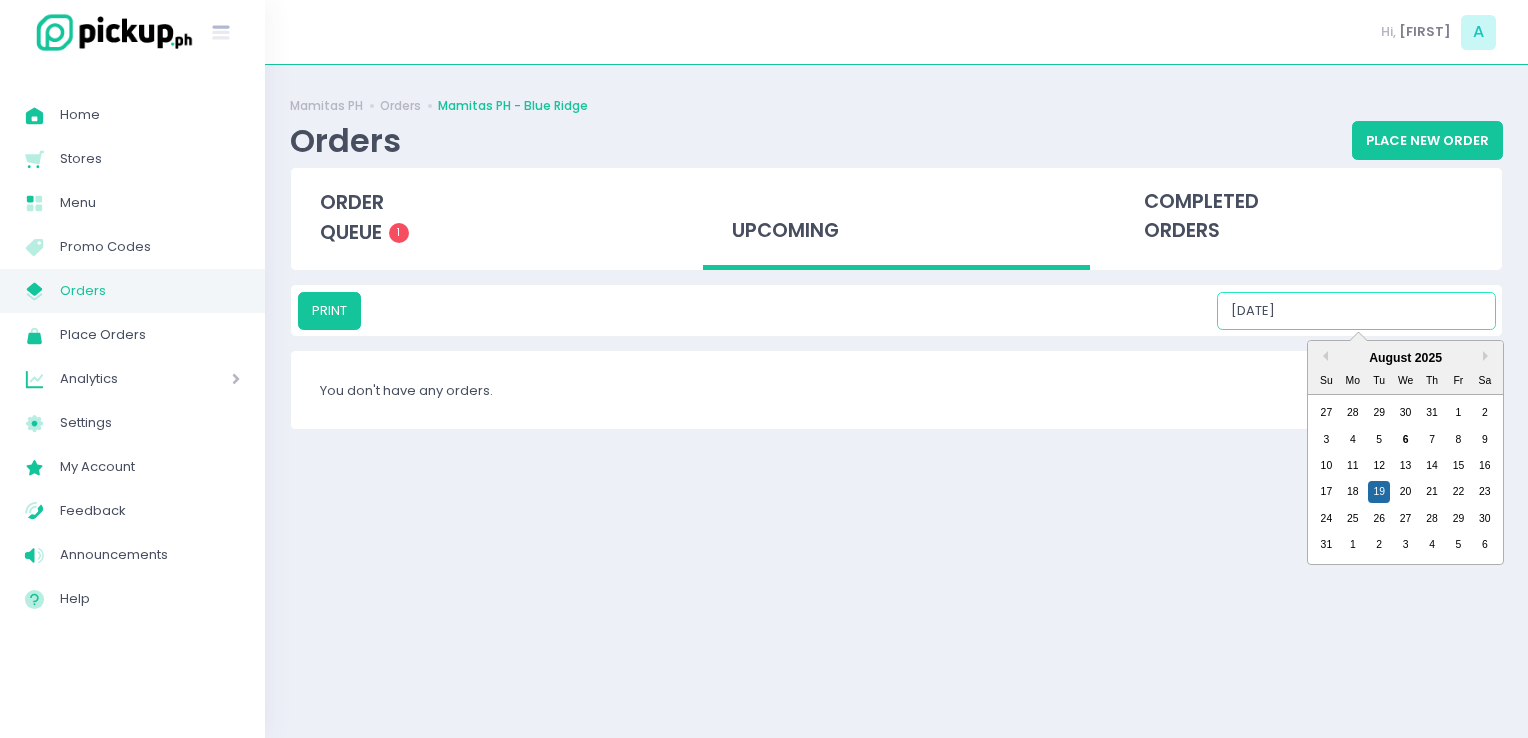 click on "[DATE]" at bounding box center (1356, 311) 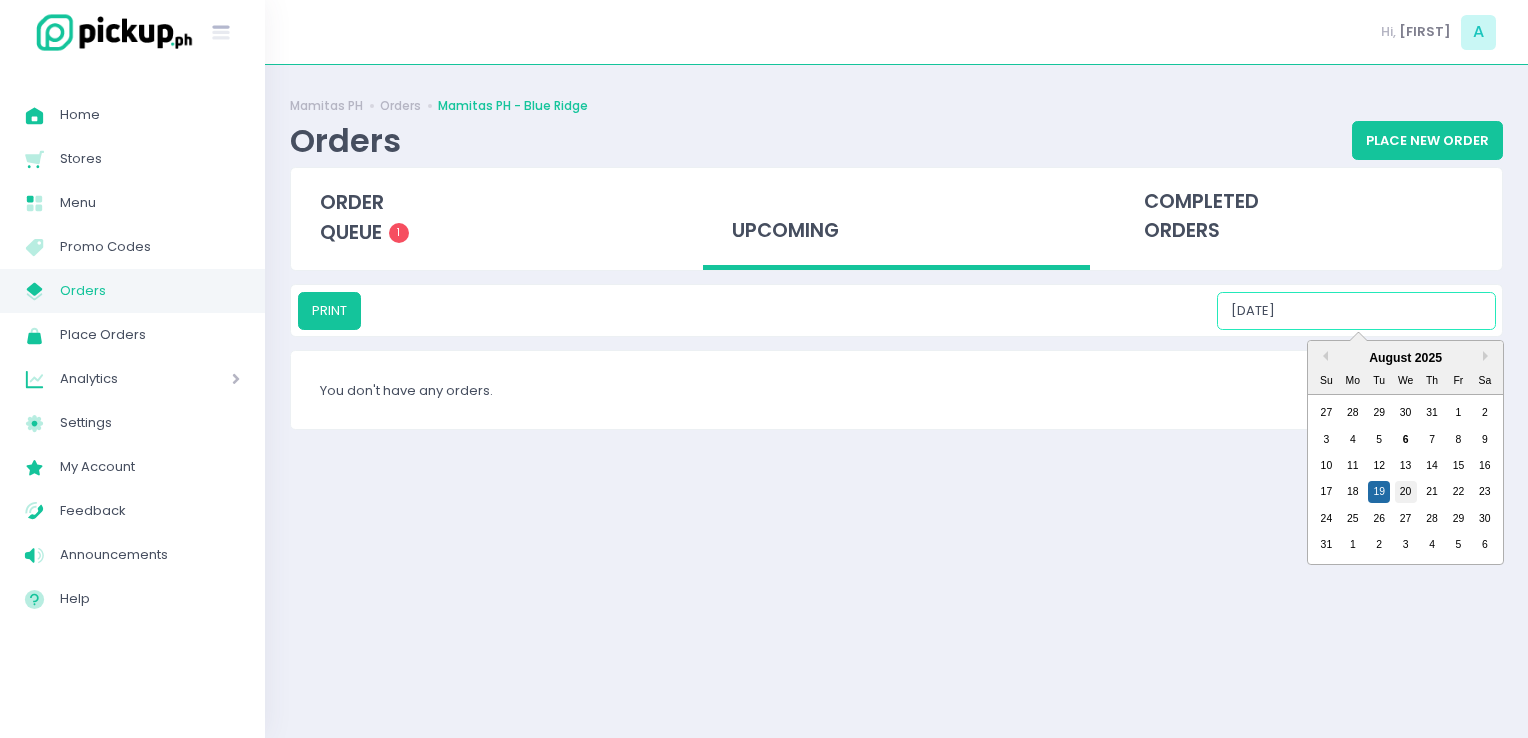click on "20" at bounding box center (1406, 492) 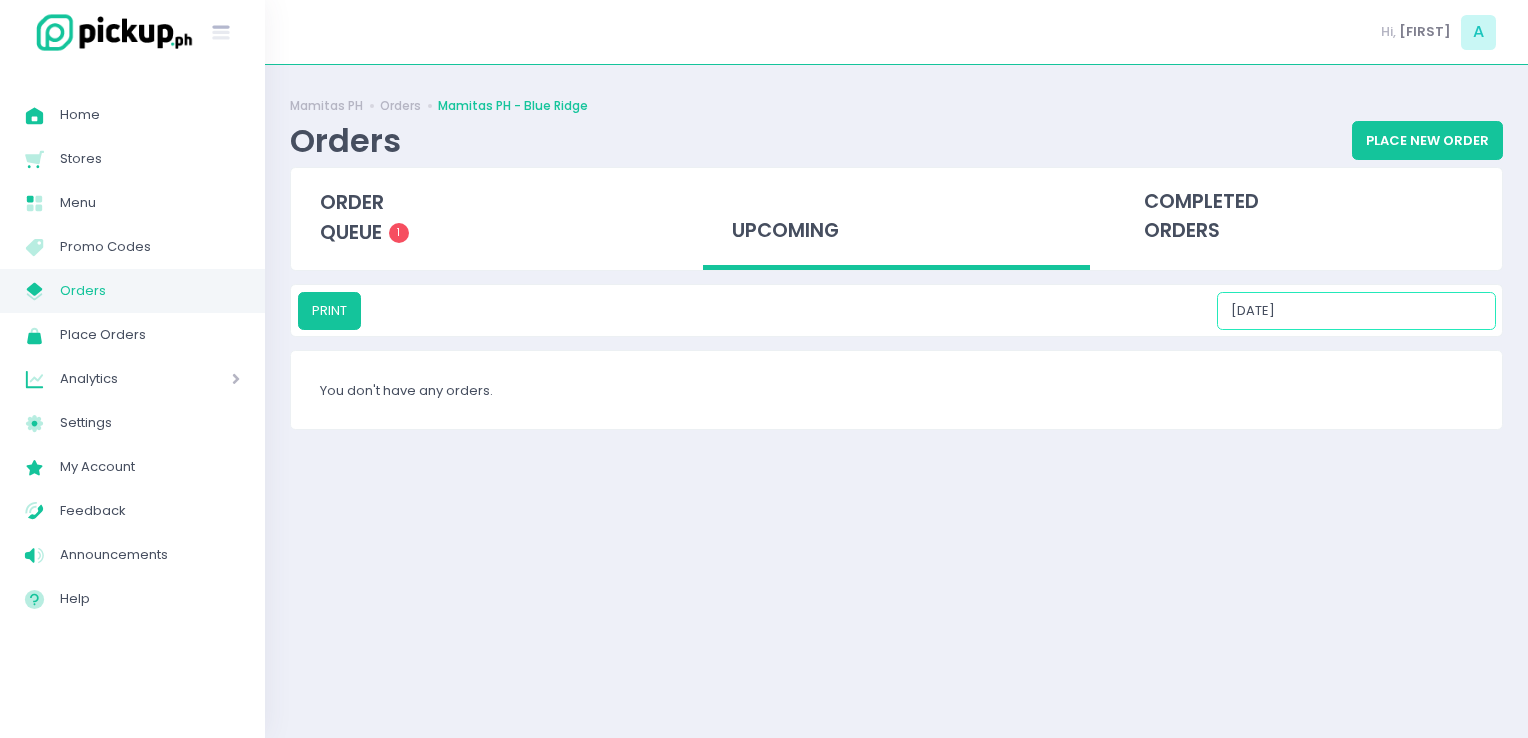 click on "[DATE]" at bounding box center (1356, 311) 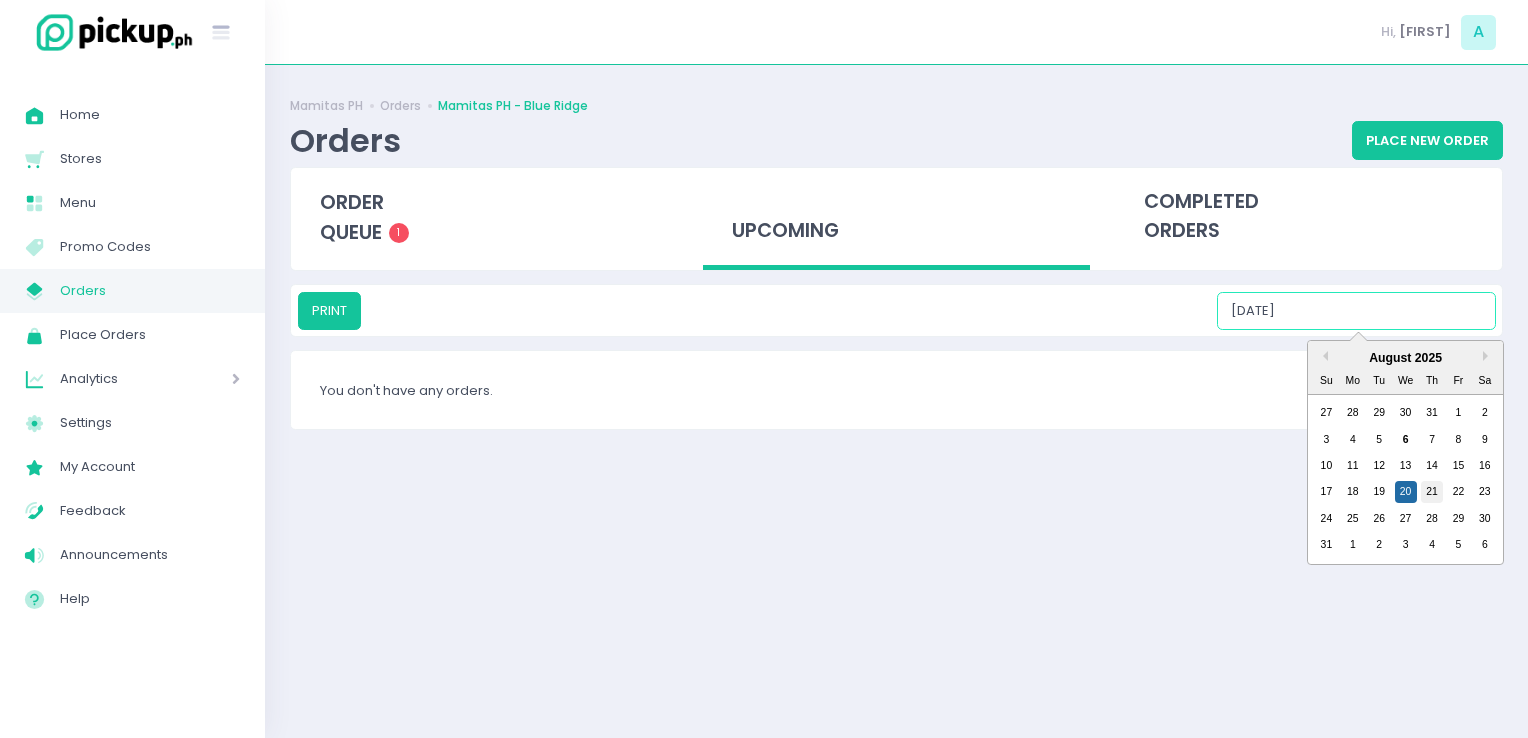click on "21" at bounding box center [1432, 492] 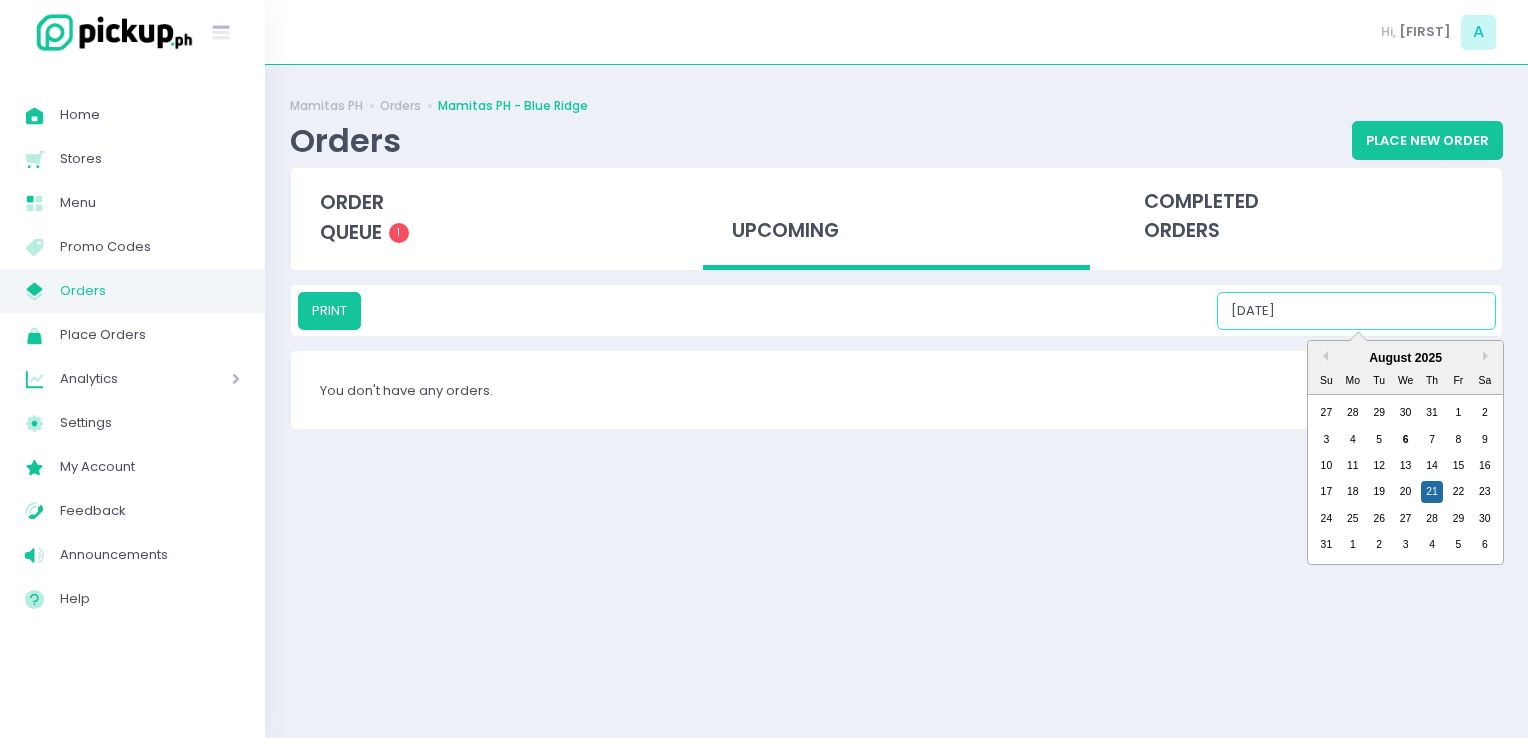 click on "[DATE]" at bounding box center [1356, 311] 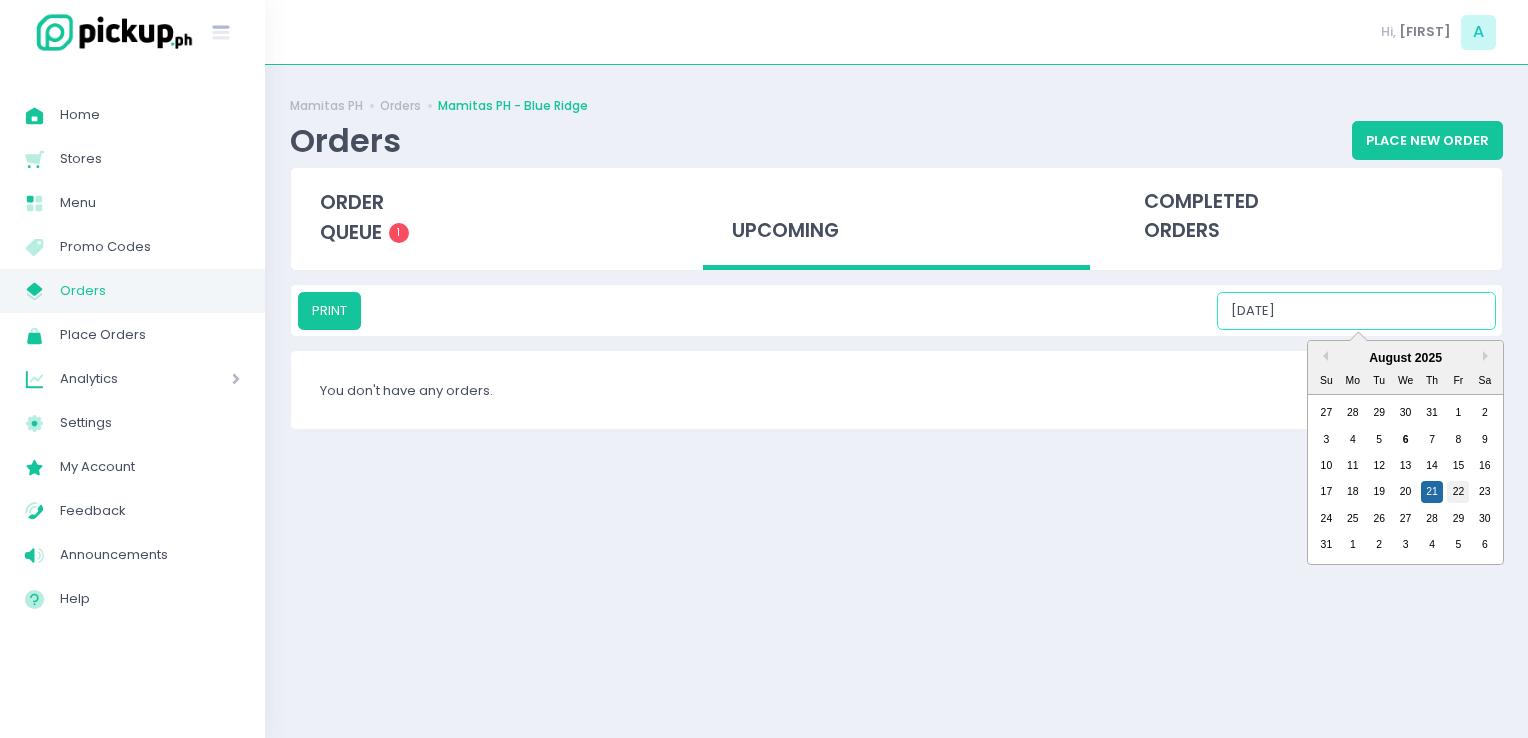click on "22" at bounding box center [1458, 492] 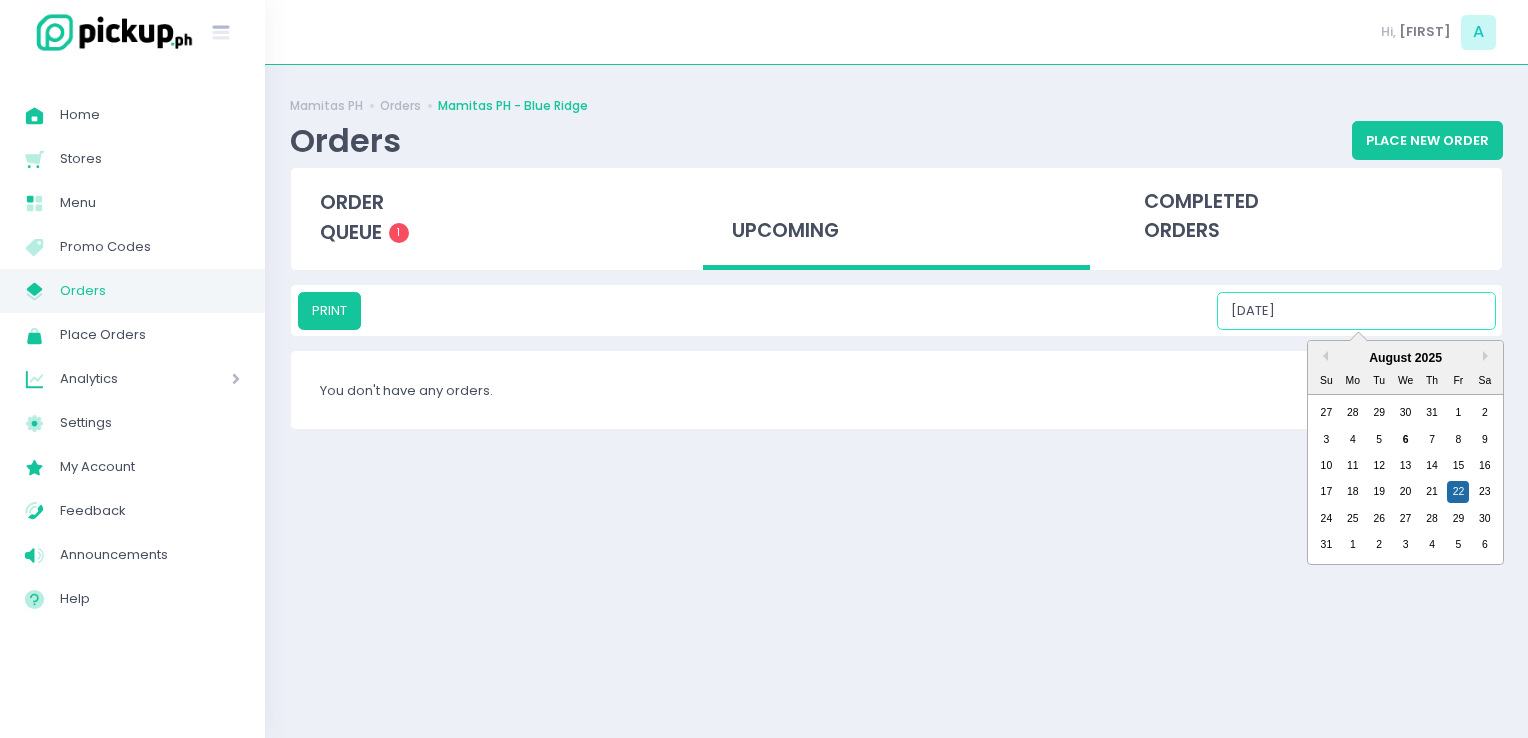 click on "[DATE]" at bounding box center (1356, 311) 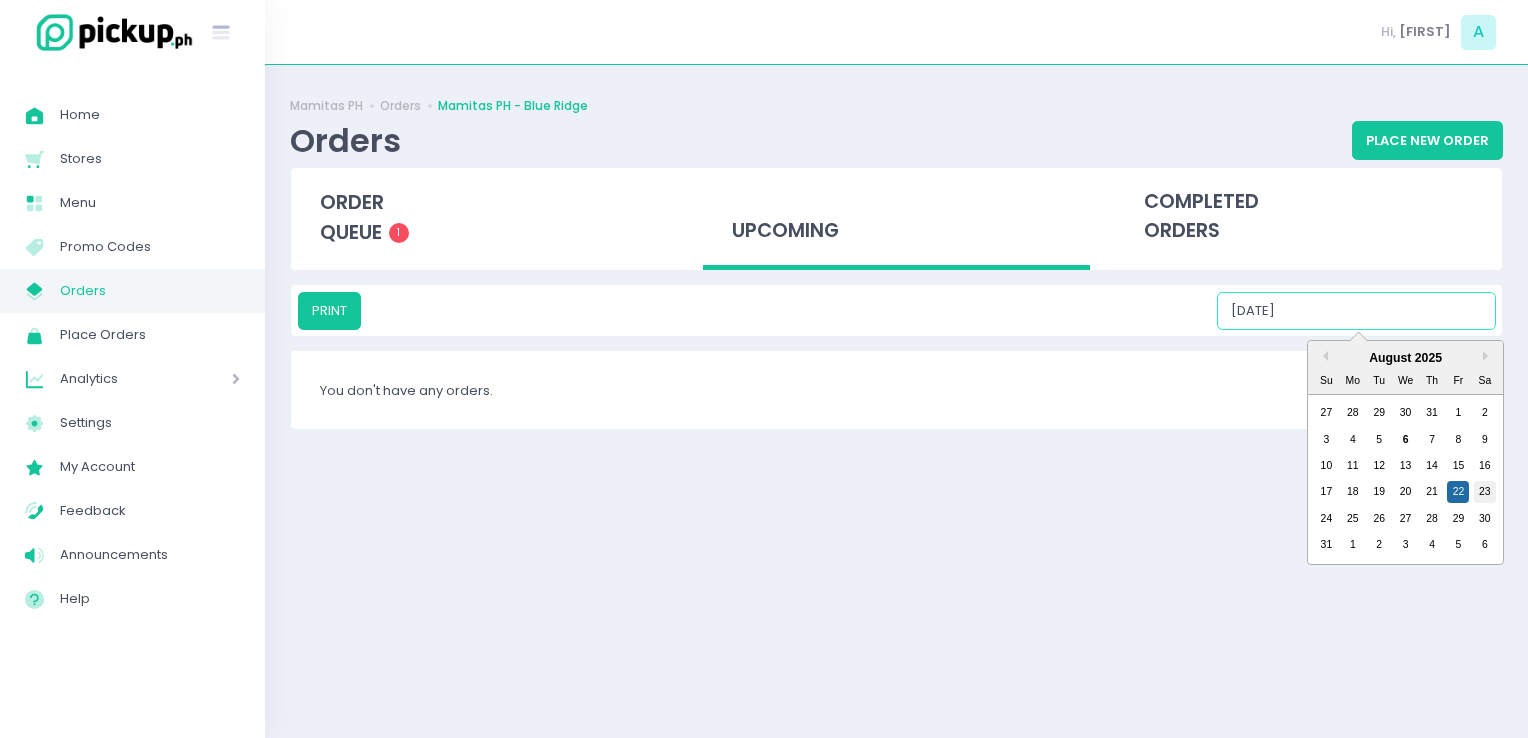 click on "23" at bounding box center [1485, 492] 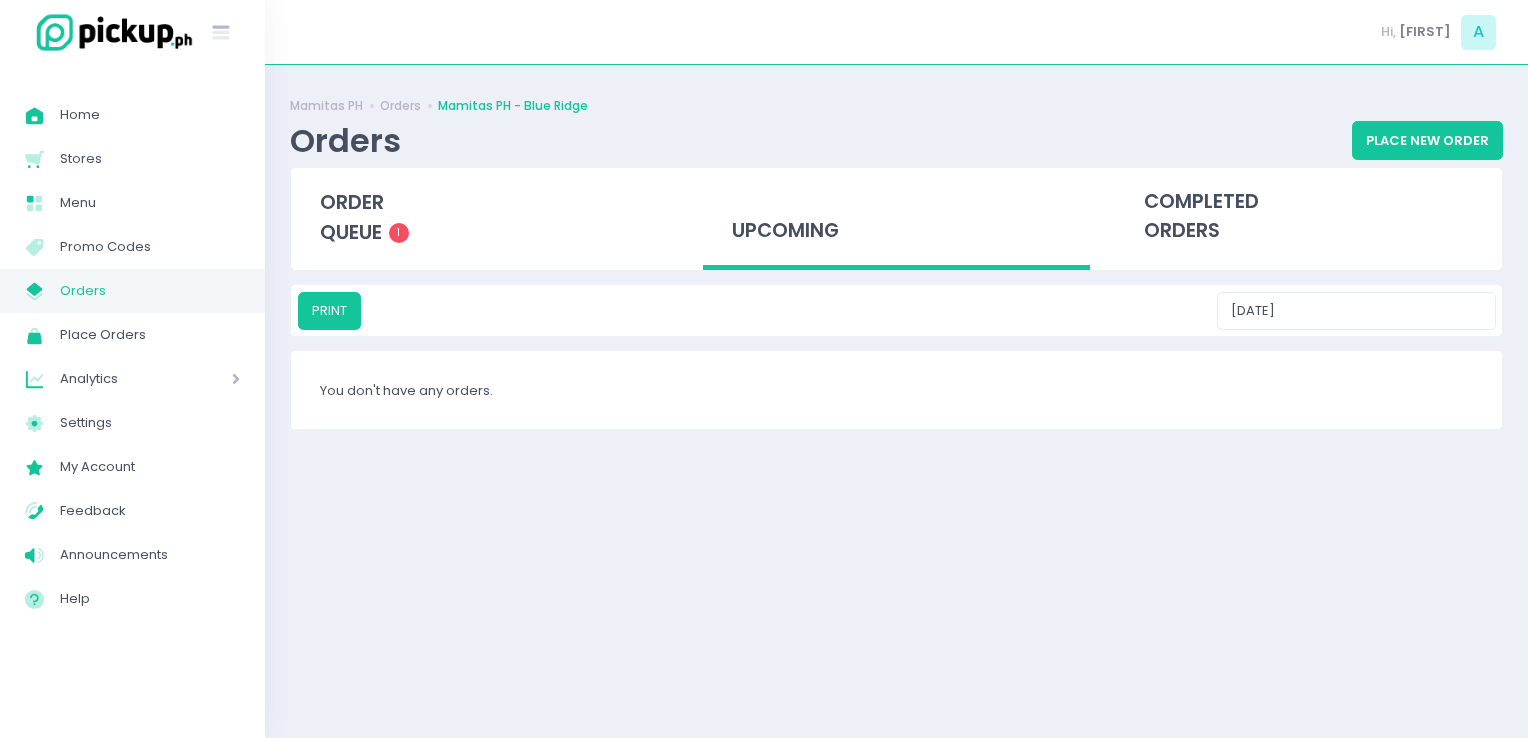click on "Mamitas PH Orders Mamitas PH - Blue Ridge   Orders Place New Order       order   queue 1    upcoming completed  orders PRINT [DATE] You don't have any orders." at bounding box center (896, 401) 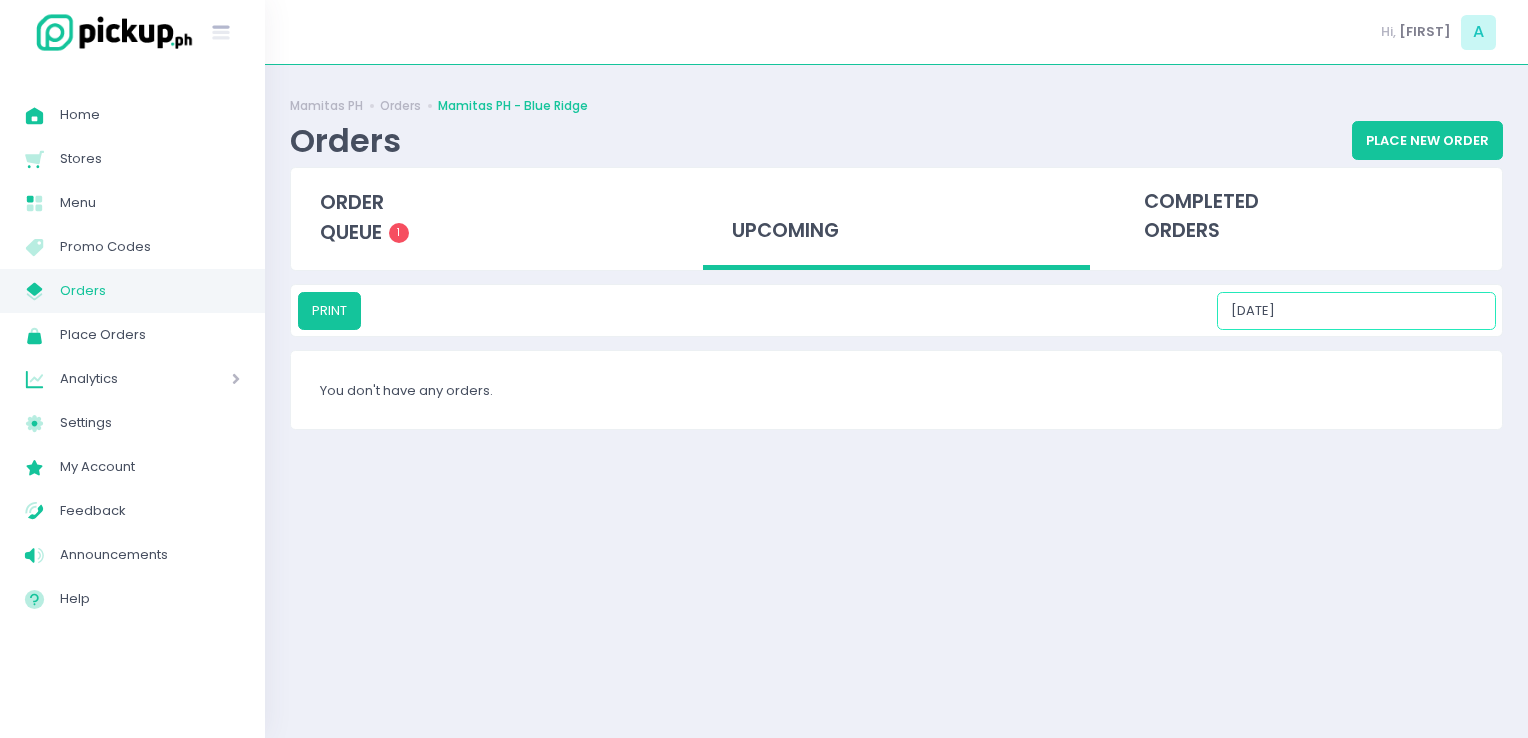 click on "[DATE]" at bounding box center [1356, 311] 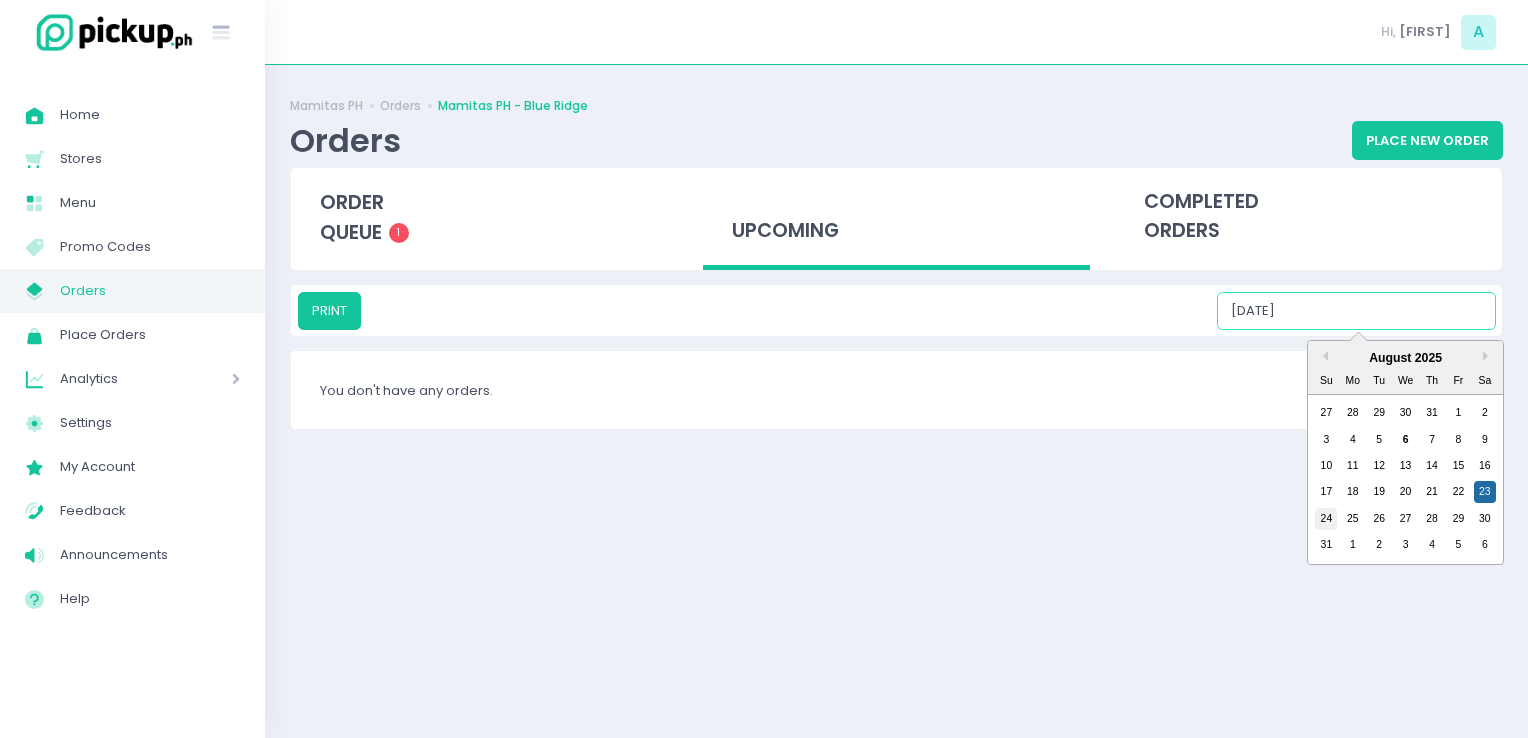 click on "24" at bounding box center (1326, 519) 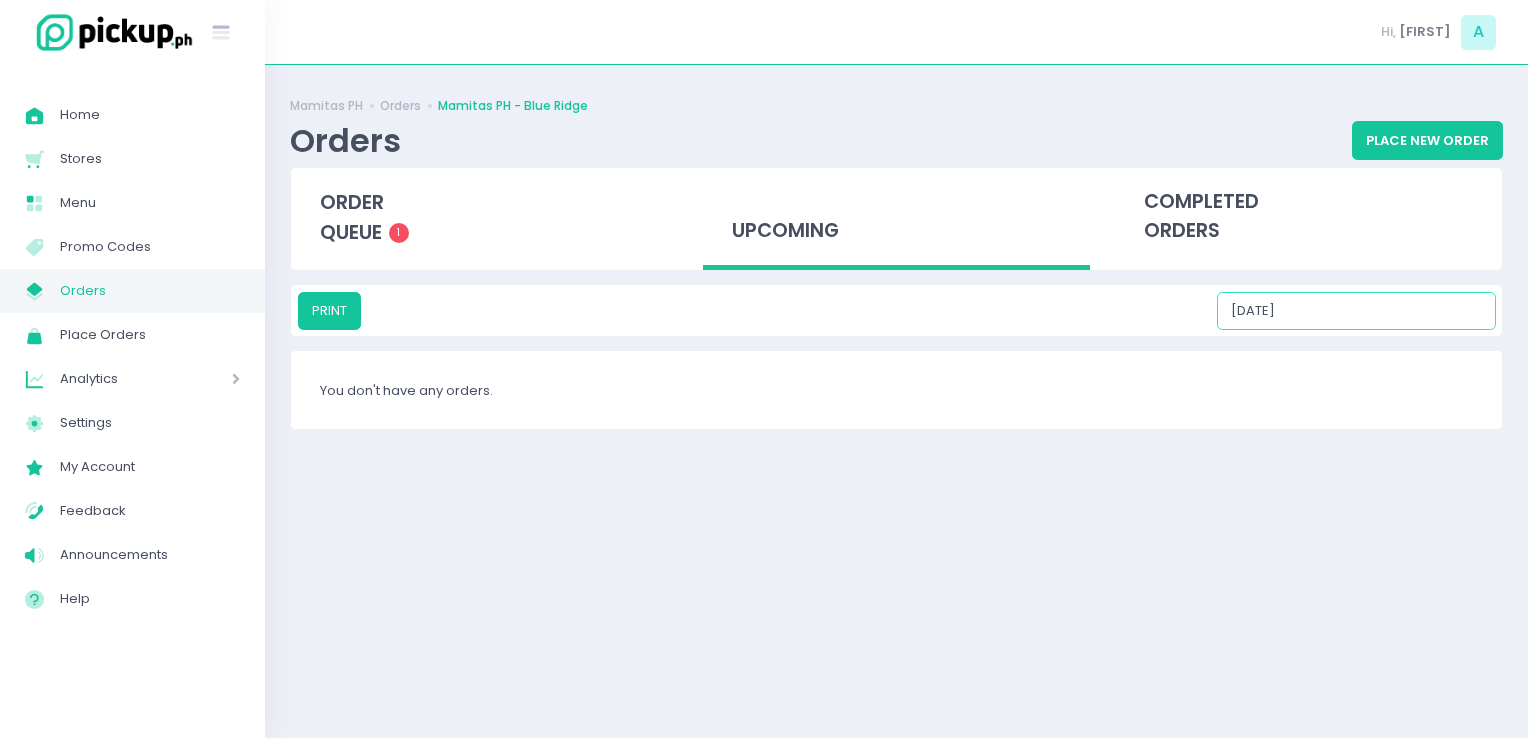 click on "[DATE]" at bounding box center [1356, 311] 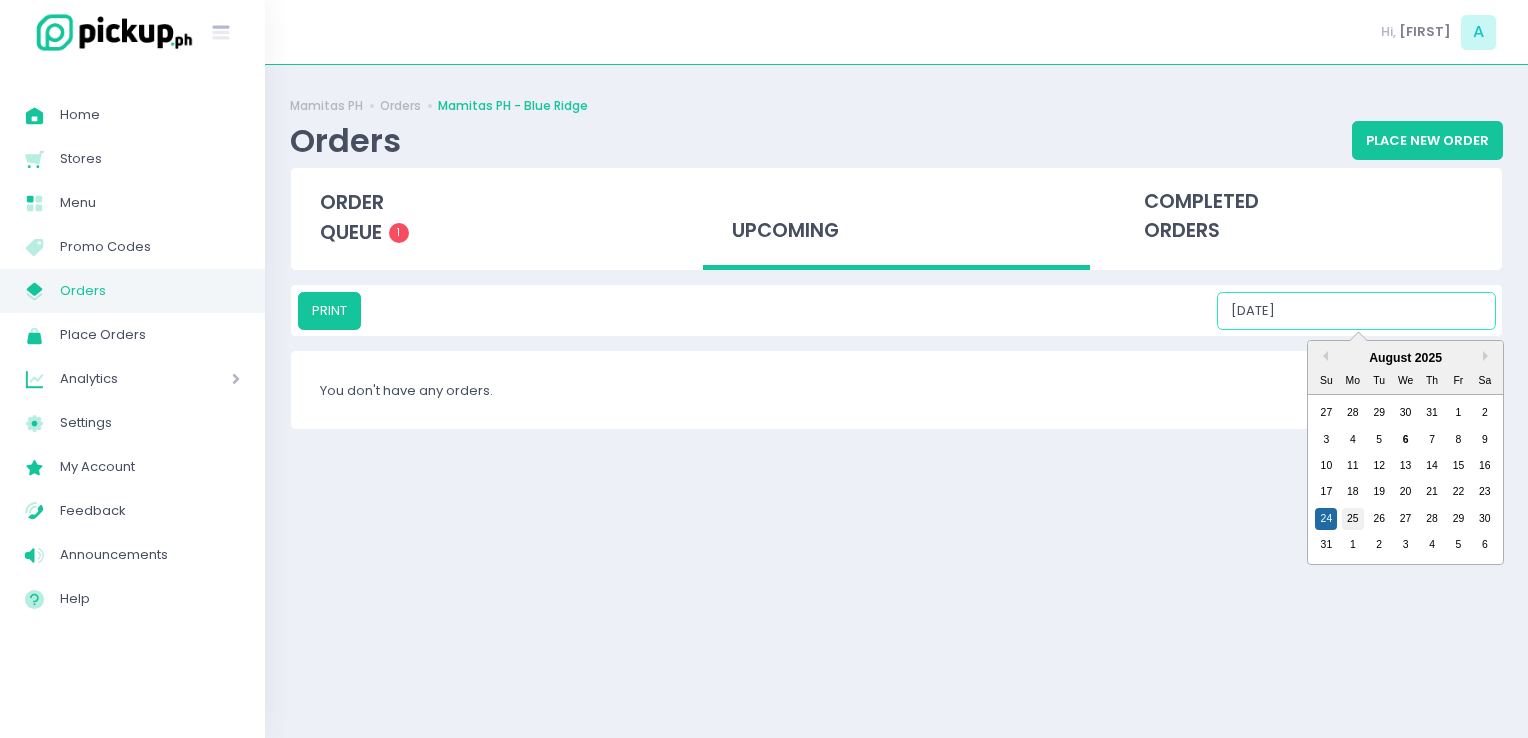 click on "25" at bounding box center [1353, 519] 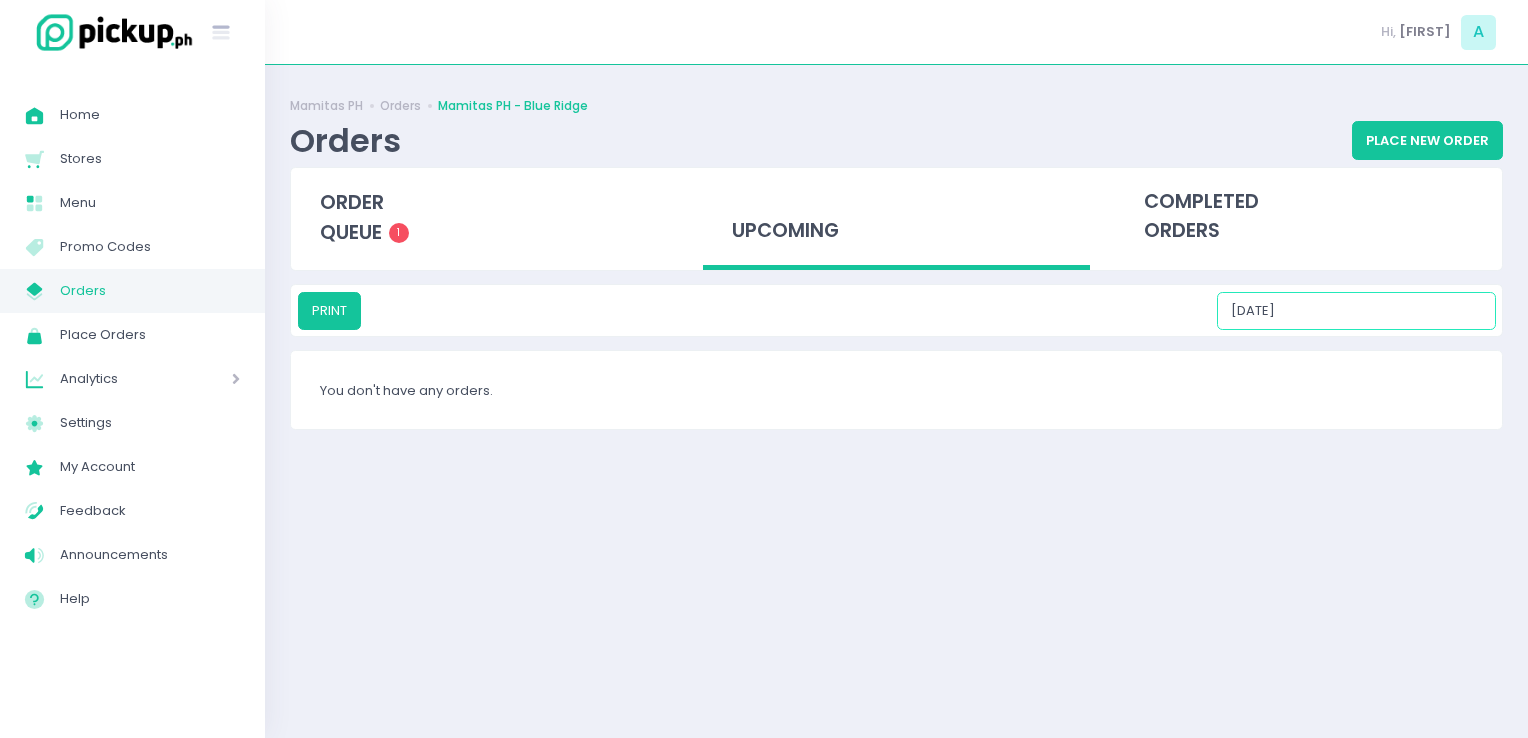 click on "[DATE]" at bounding box center [1356, 311] 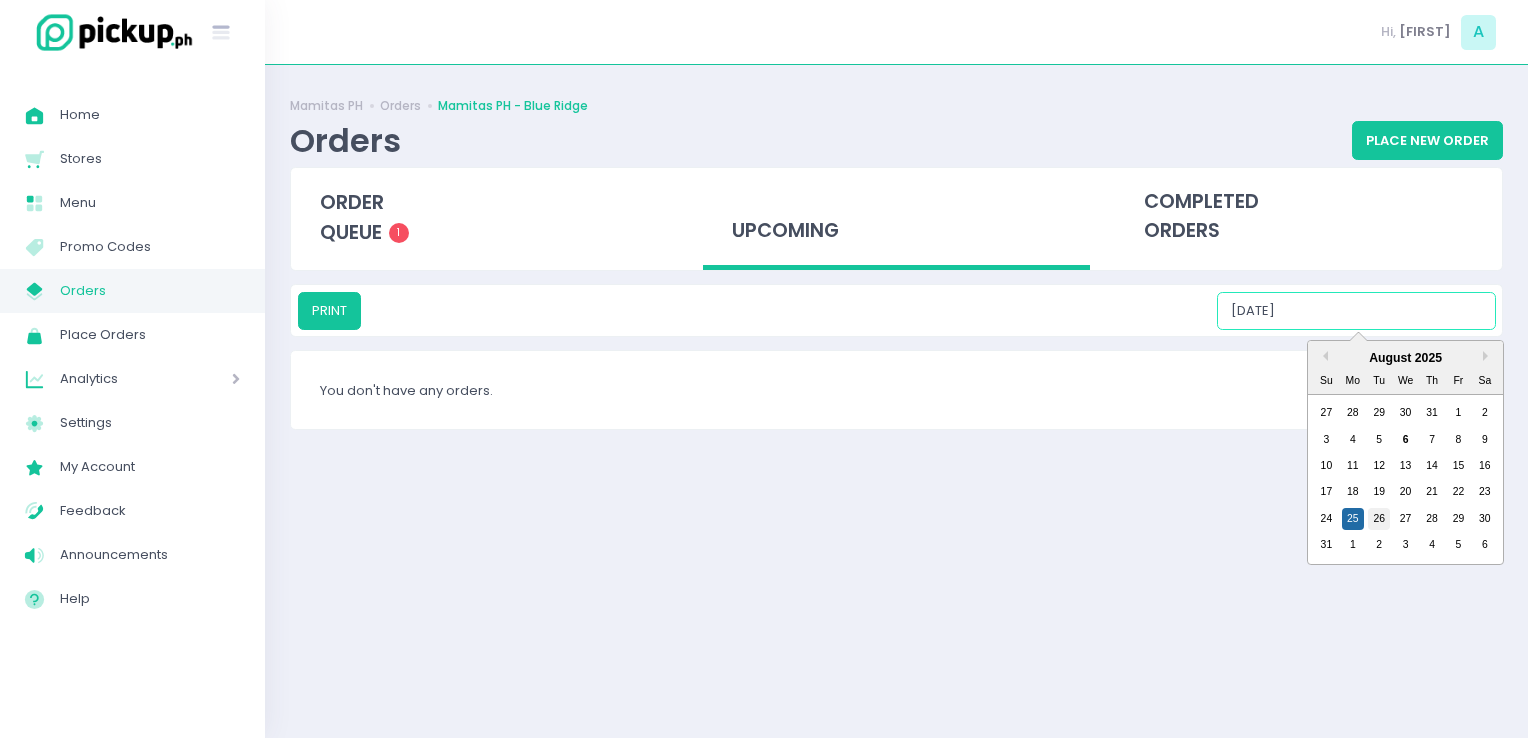 click on "26" at bounding box center [1379, 519] 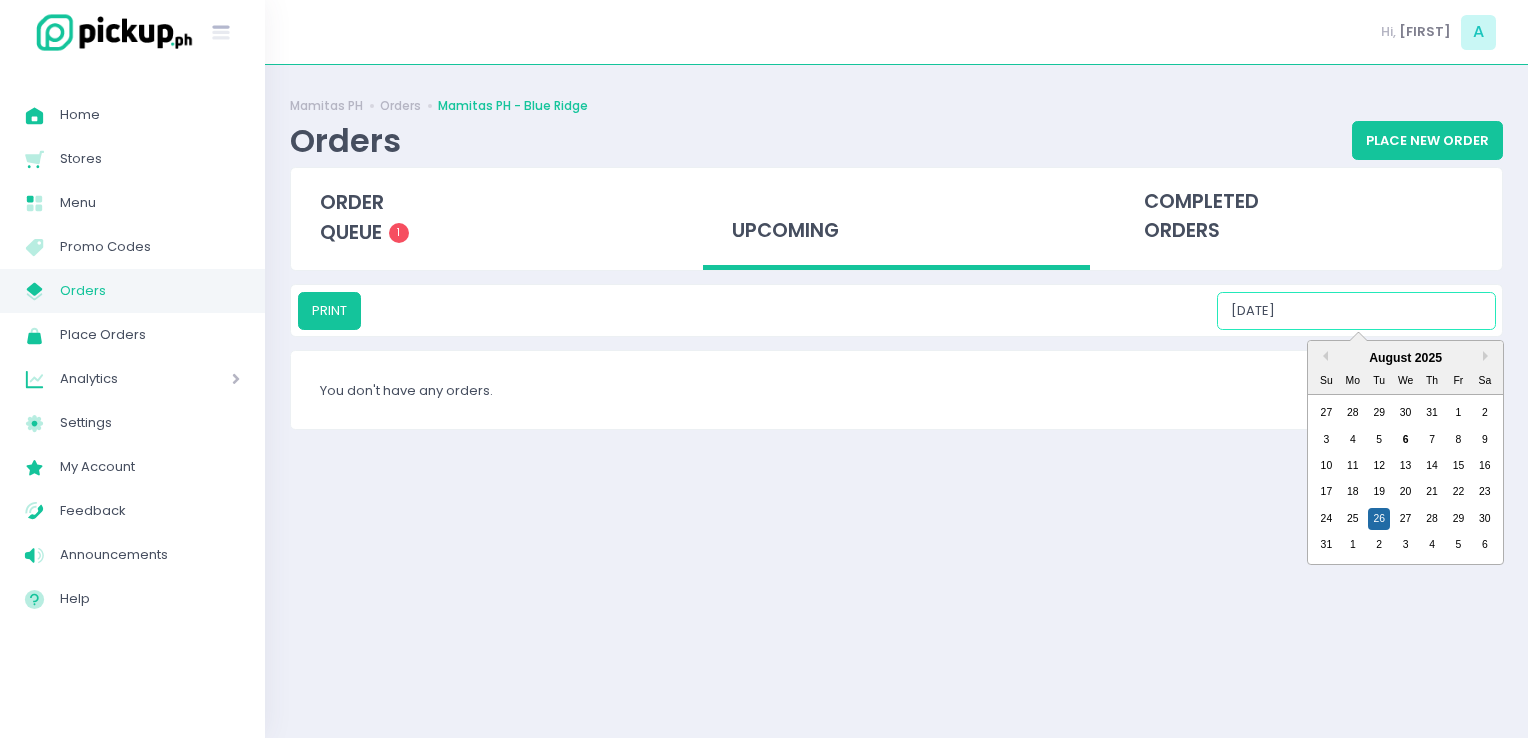 click on "[DATE]" at bounding box center [1356, 311] 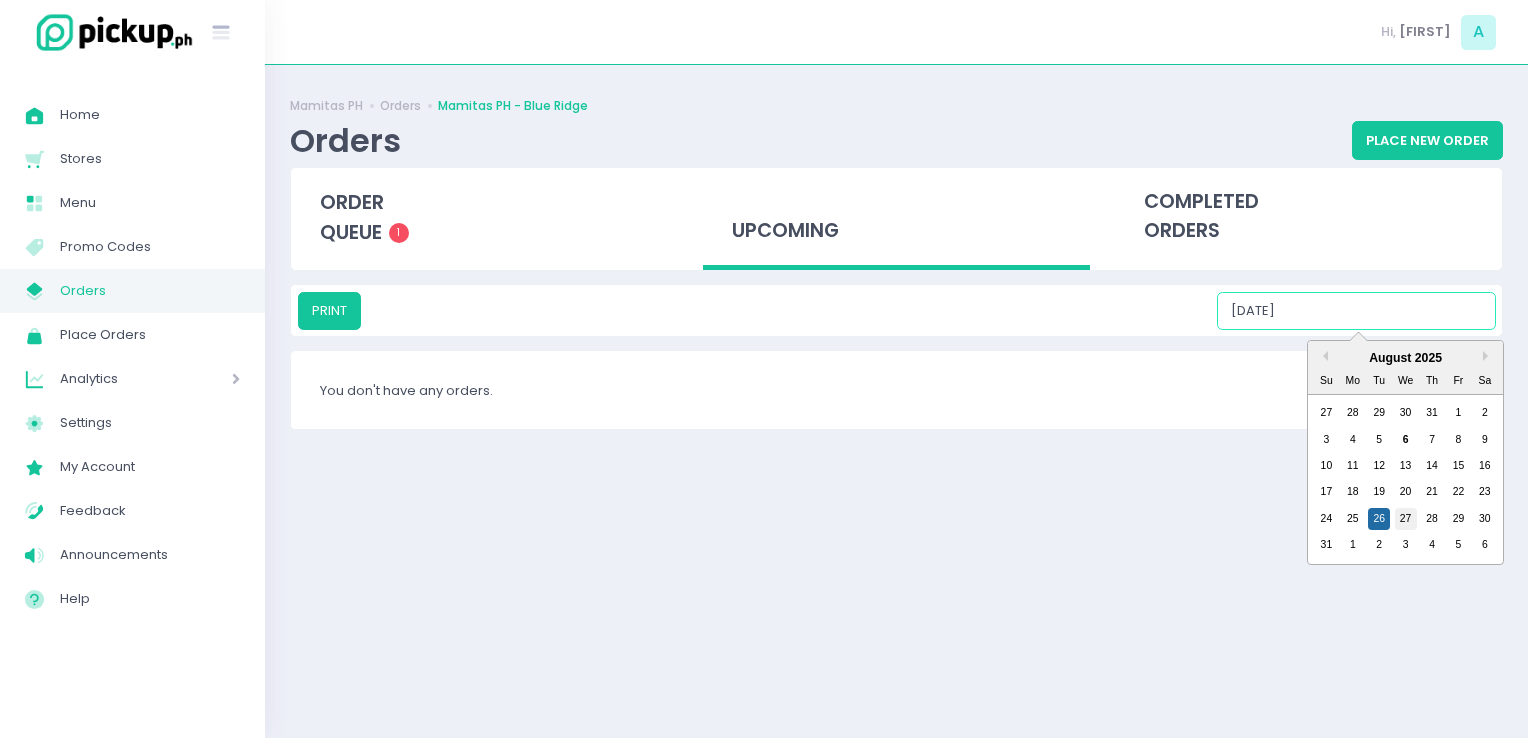 click on "27" at bounding box center (1406, 519) 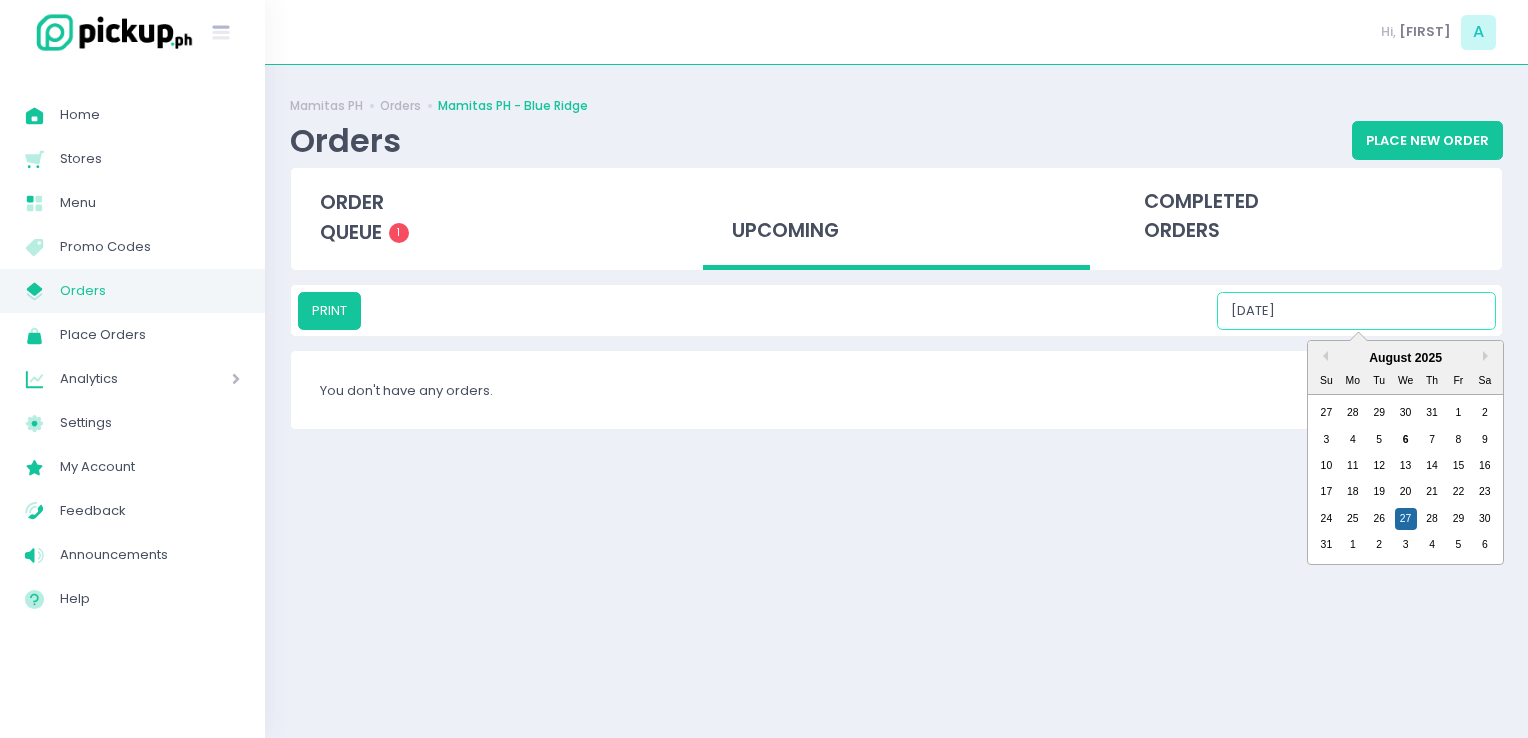 click on "[DATE]" at bounding box center (1356, 311) 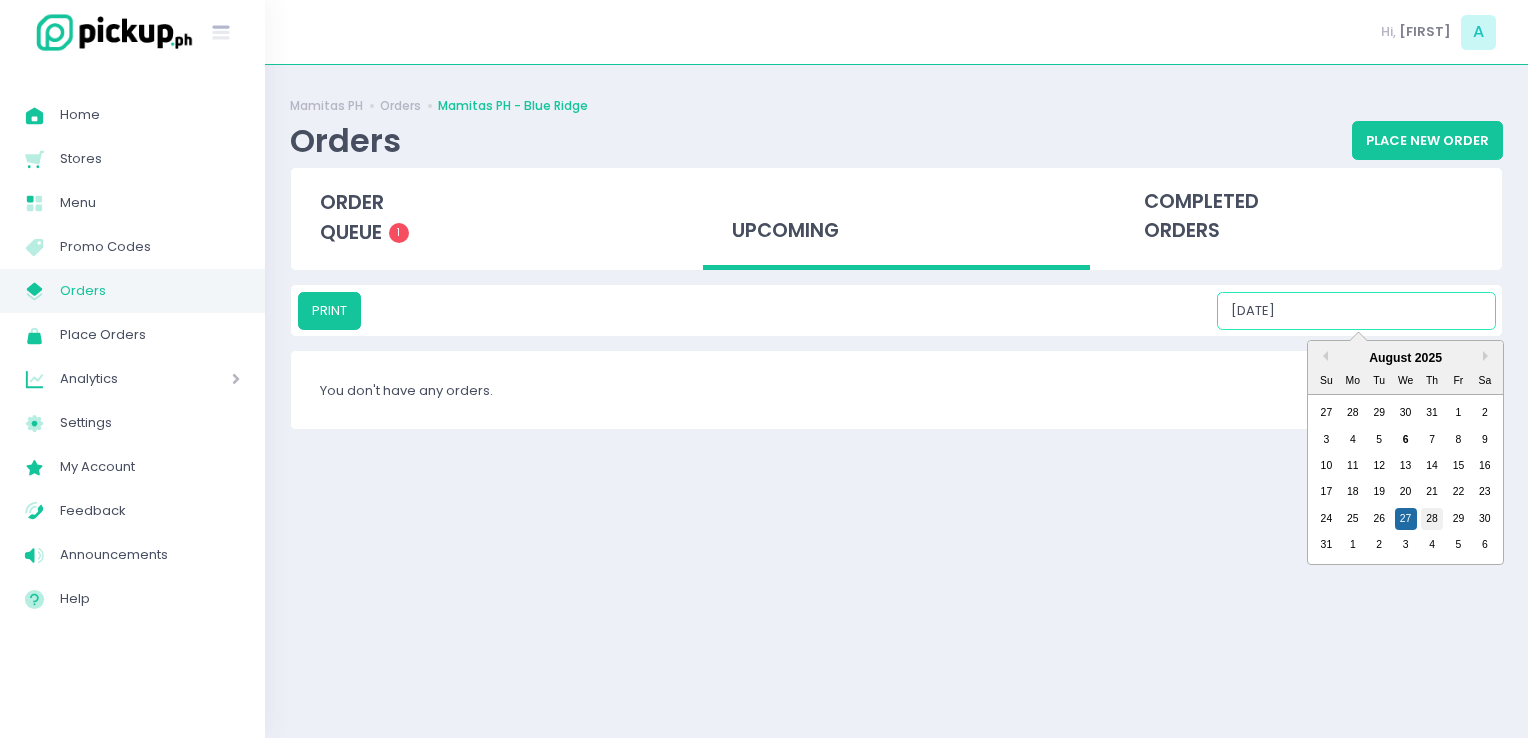 click on "28" at bounding box center [1432, 519] 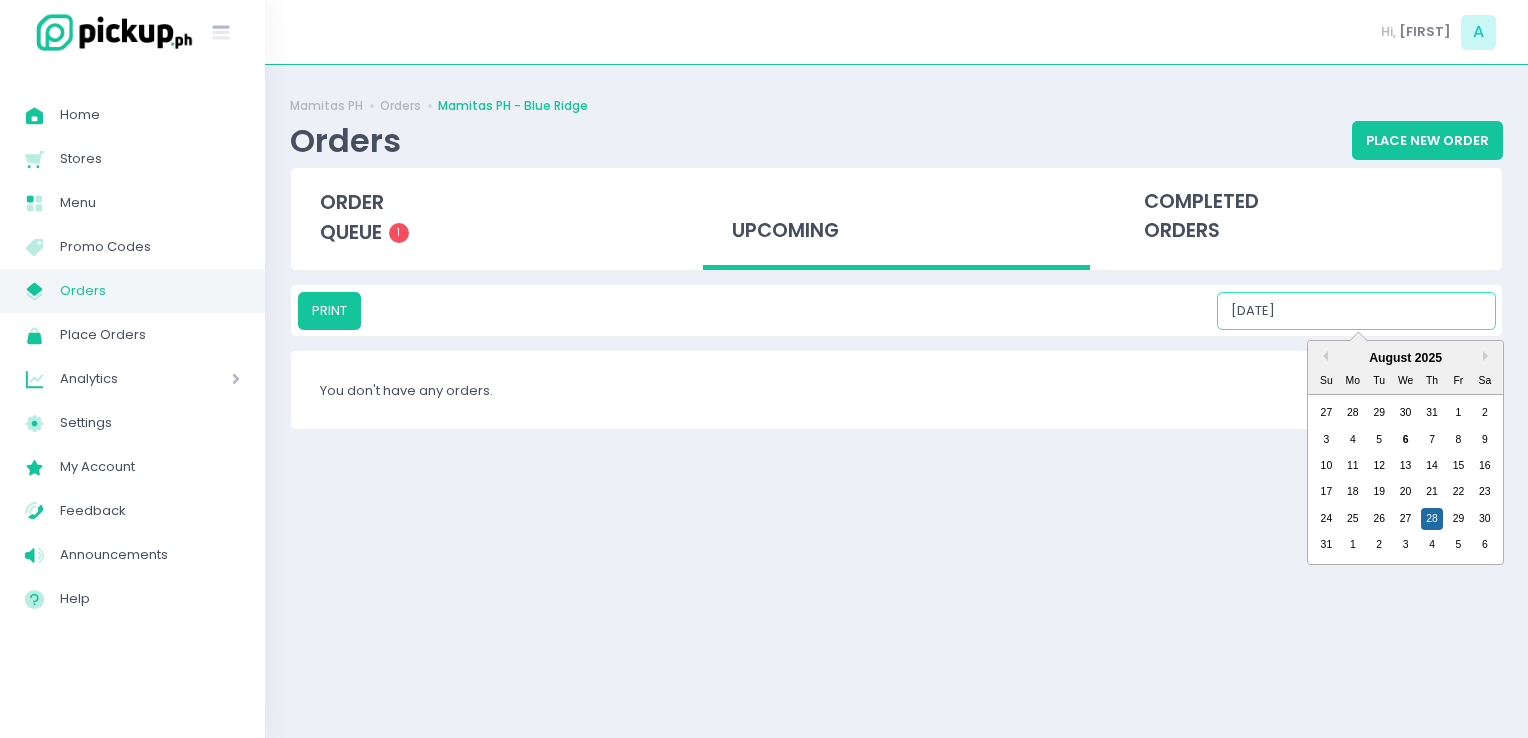 click on "[DATE]" at bounding box center [1356, 311] 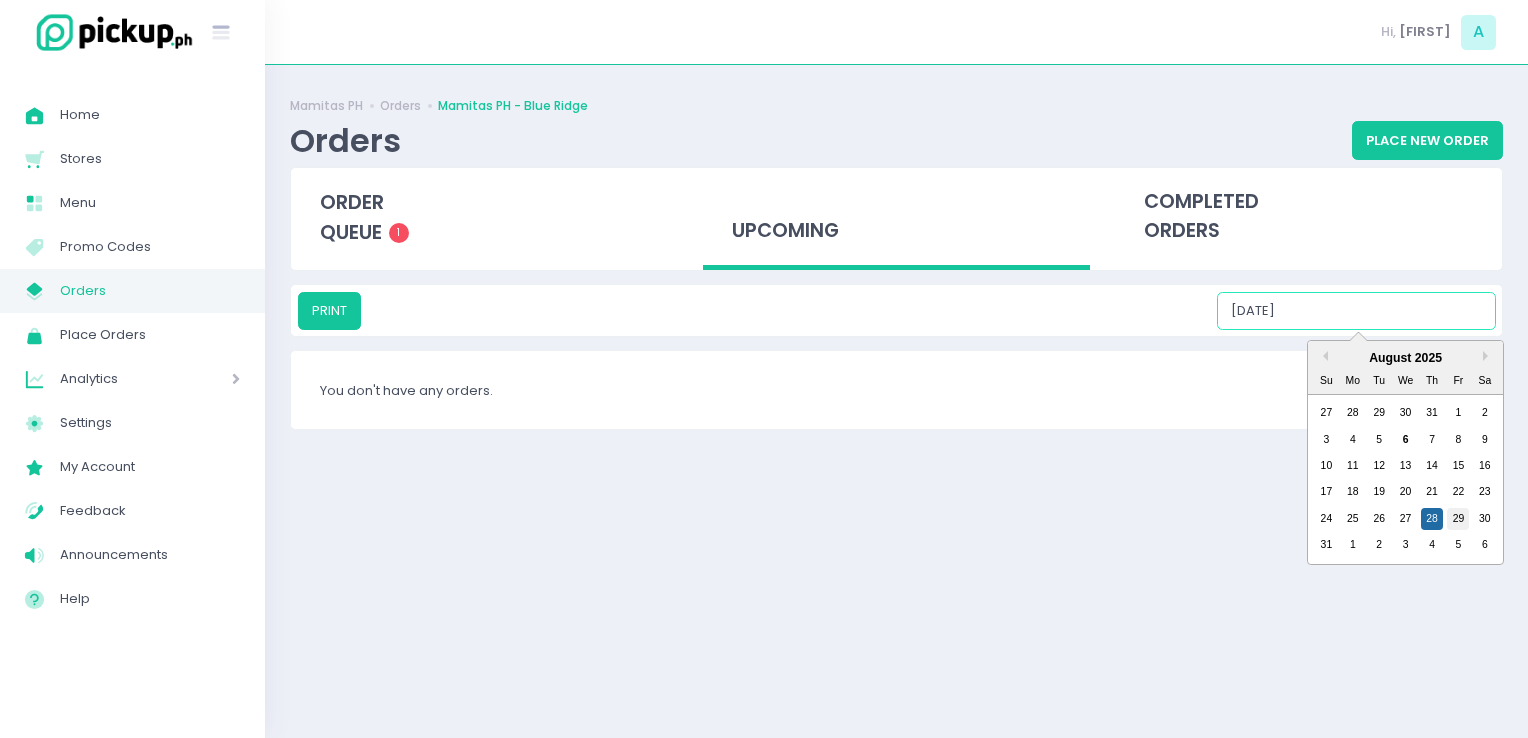 click on "29" at bounding box center [1458, 519] 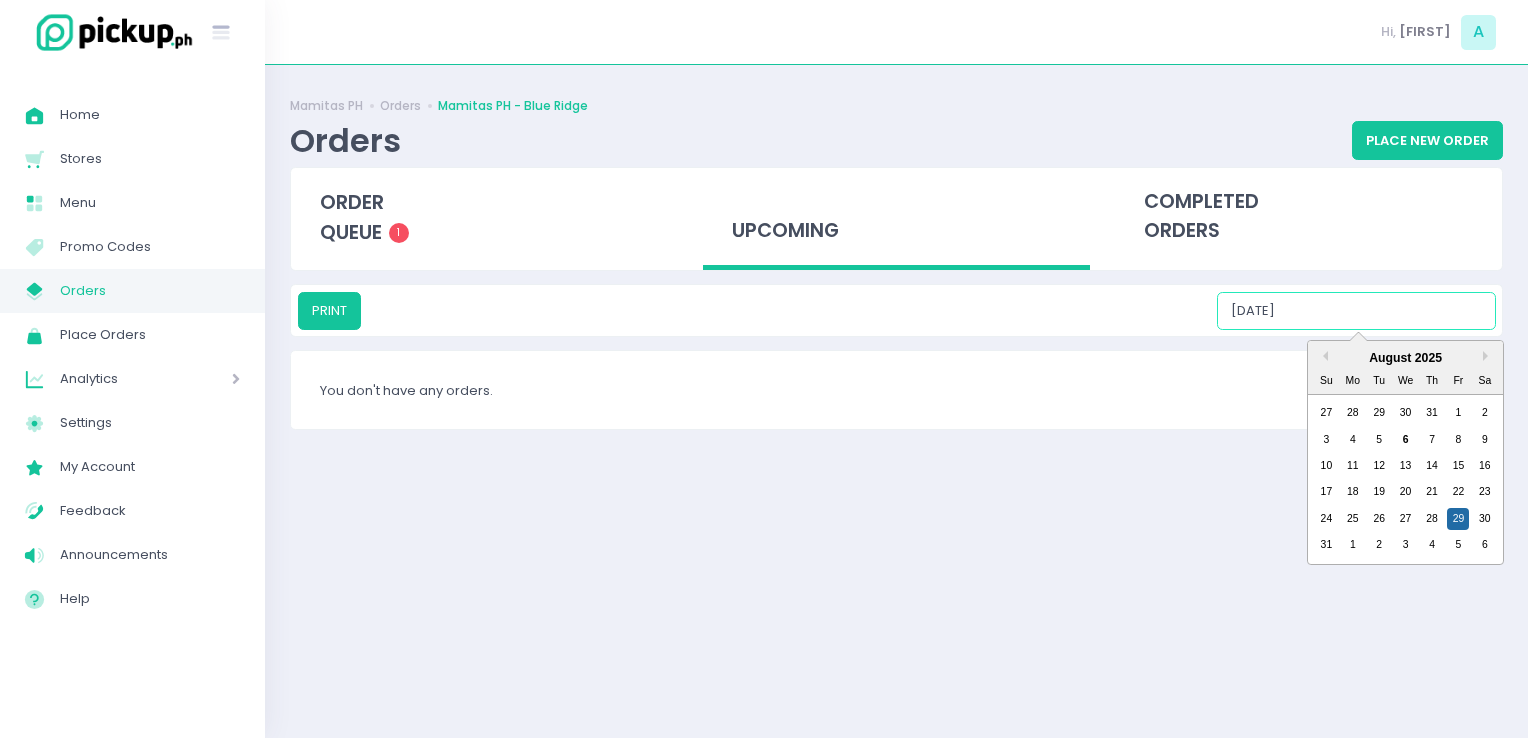 click on "[DATE]" at bounding box center [1356, 311] 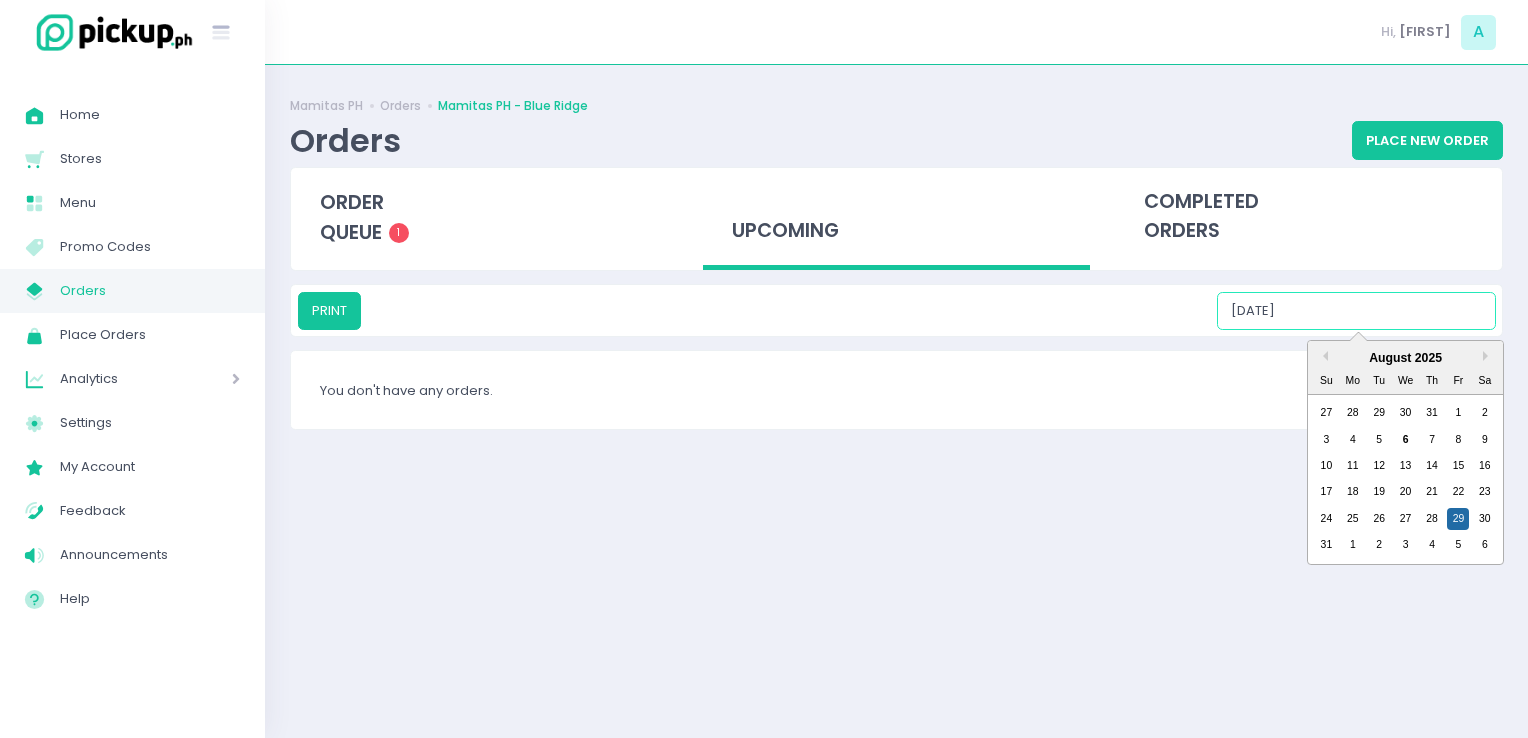 click on "24 25 26 27 28 29 30" at bounding box center (1405, 519) 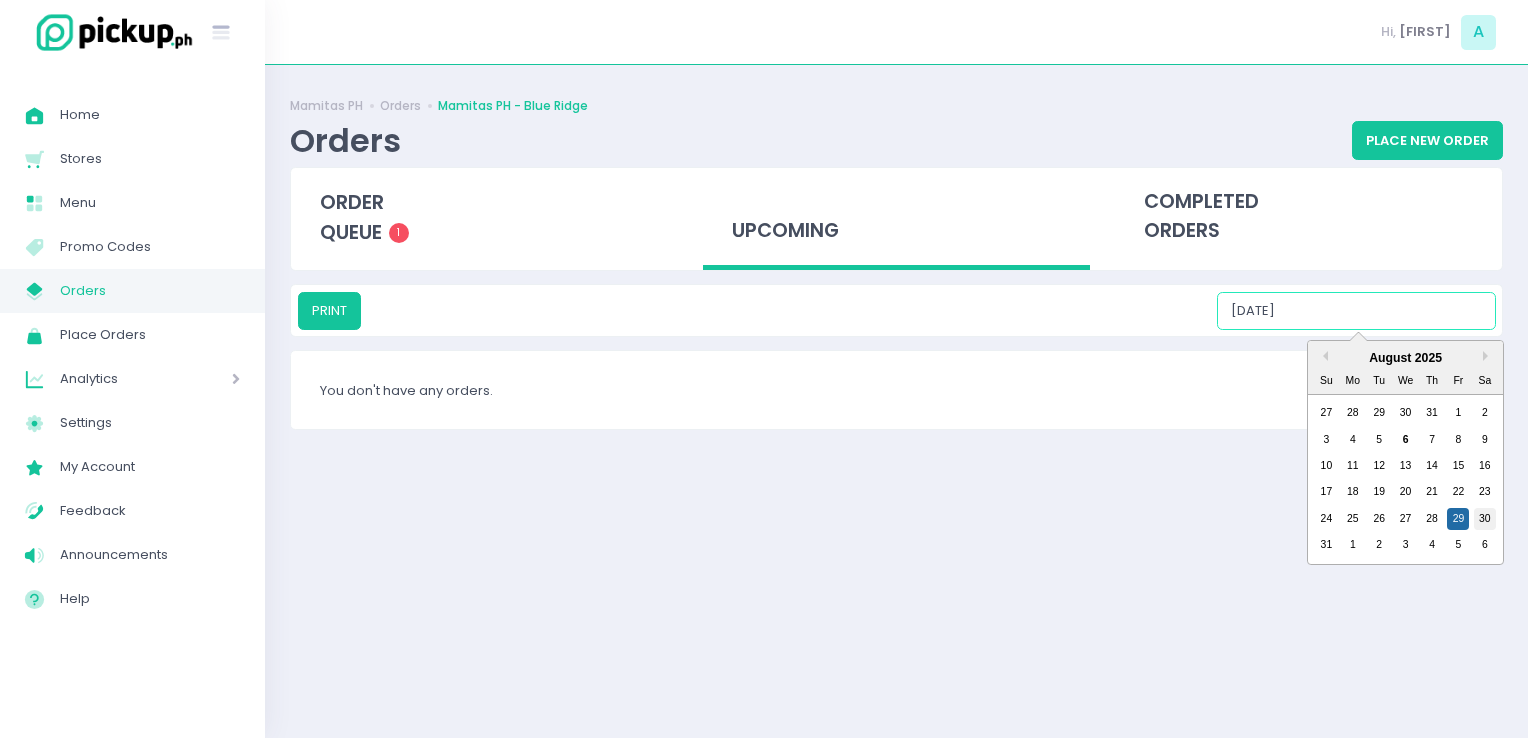 click on "30" at bounding box center [1485, 519] 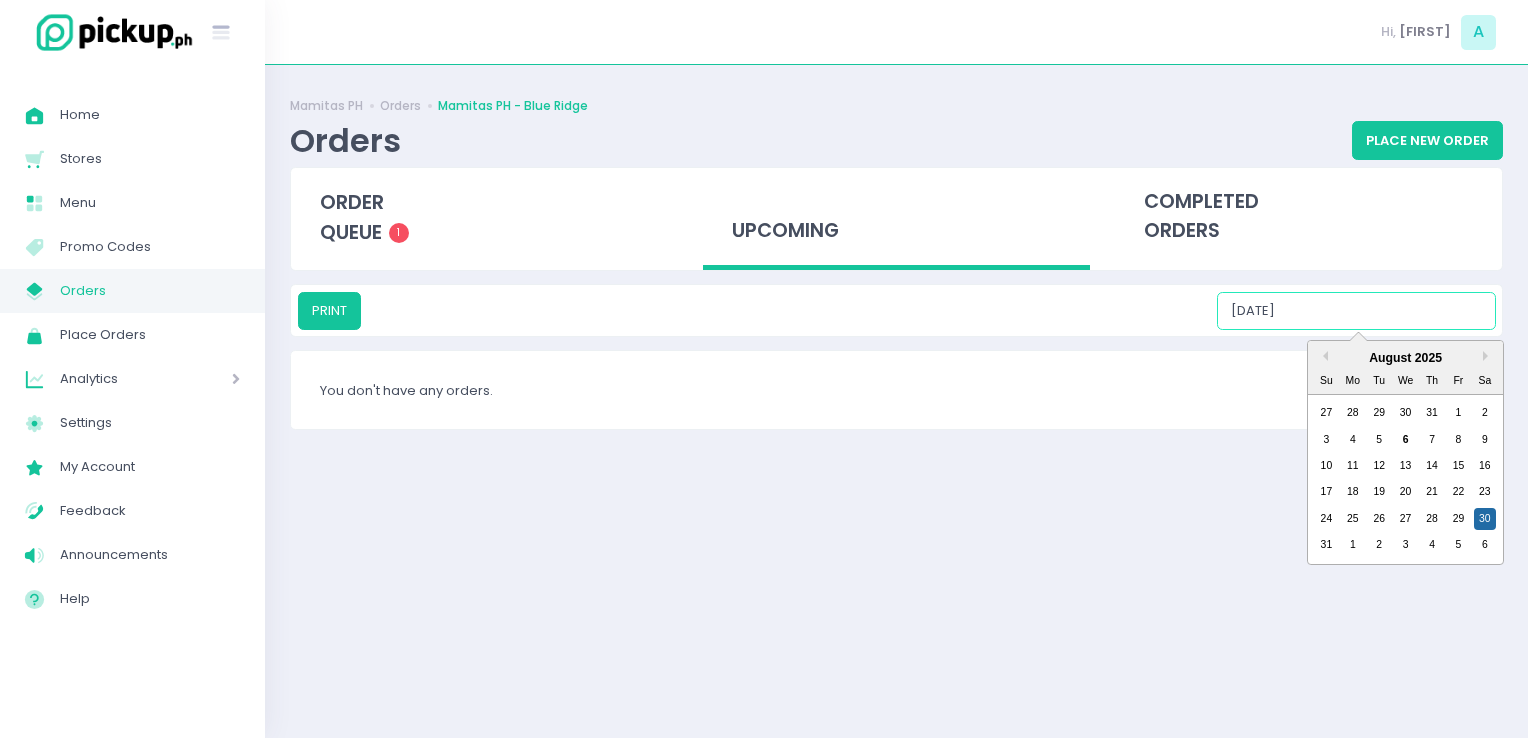 click on "[DATE]" at bounding box center [1356, 311] 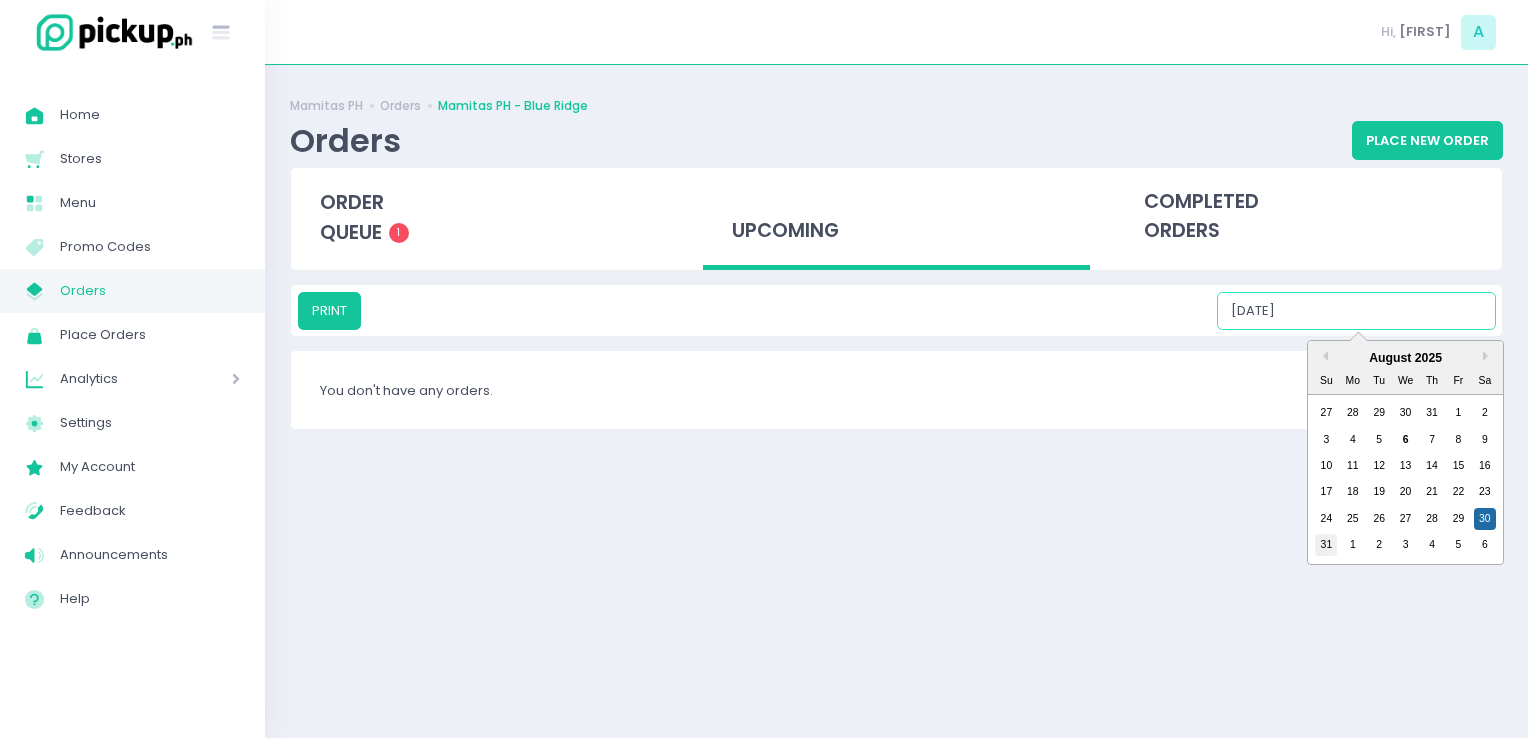 click on "31" at bounding box center (1326, 545) 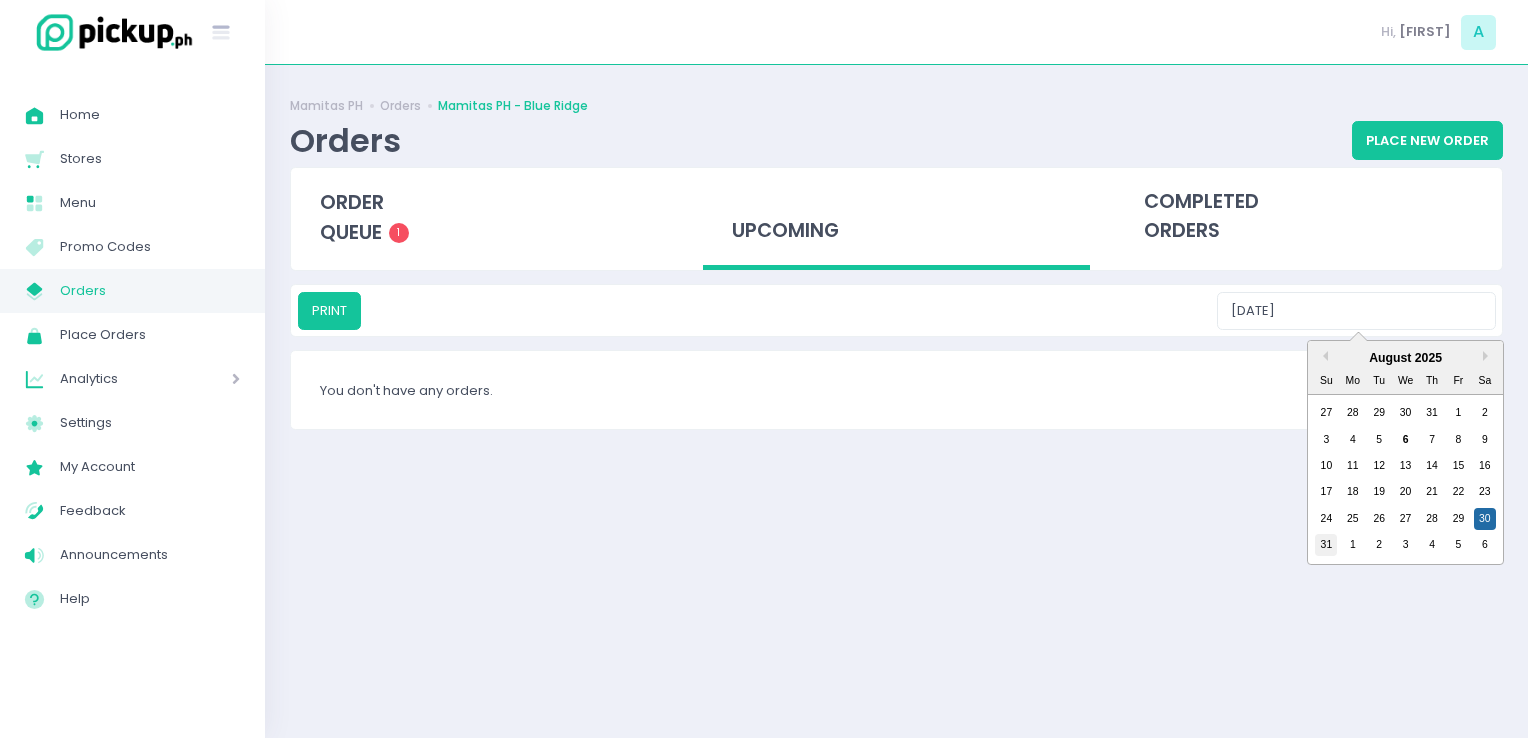 type on "[DATE]" 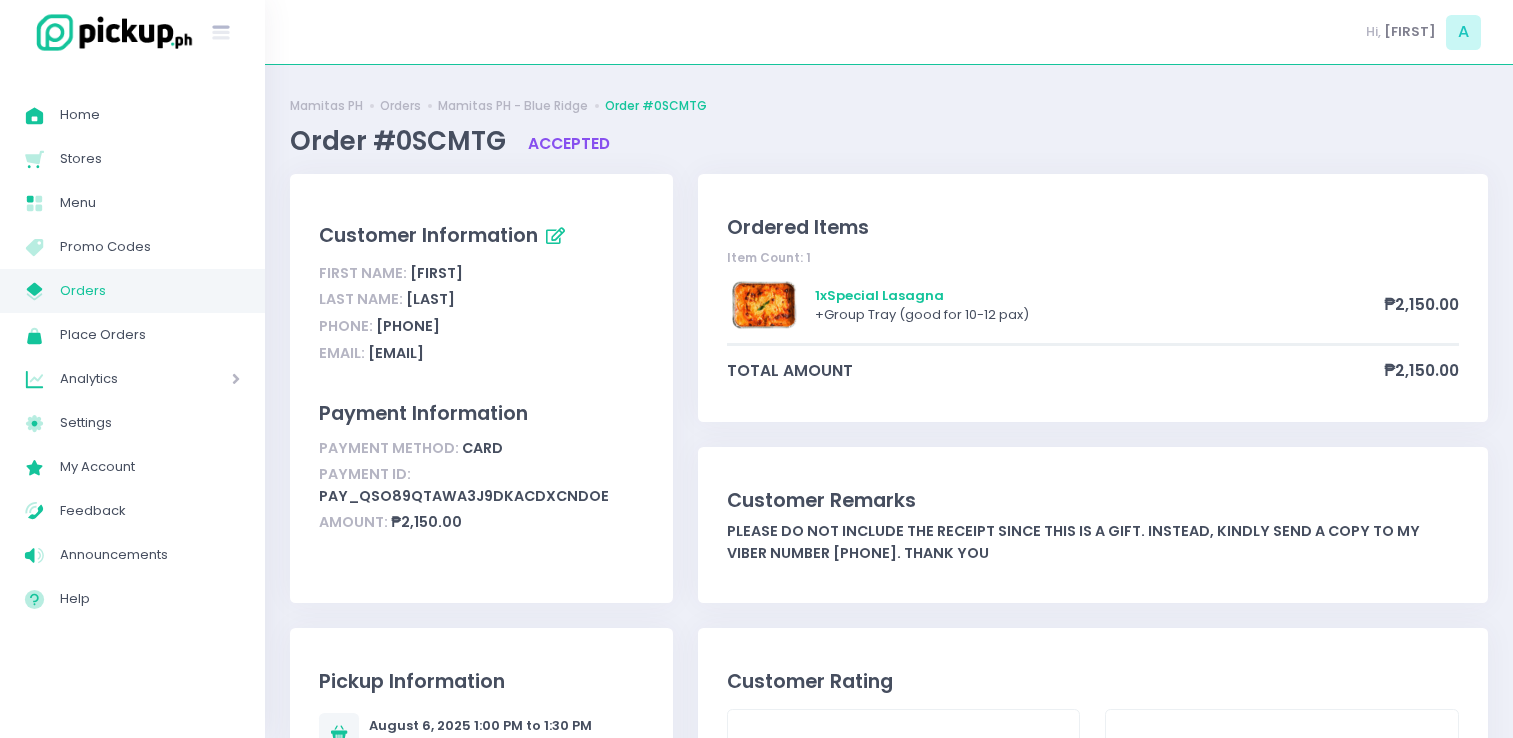 scroll, scrollTop: 0, scrollLeft: 0, axis: both 